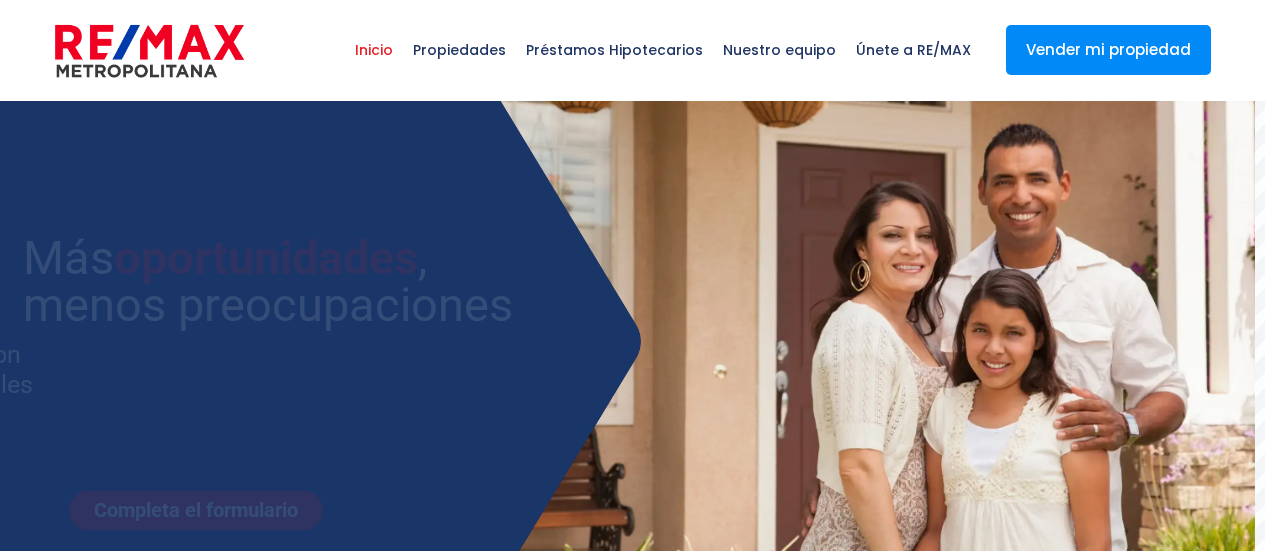 select 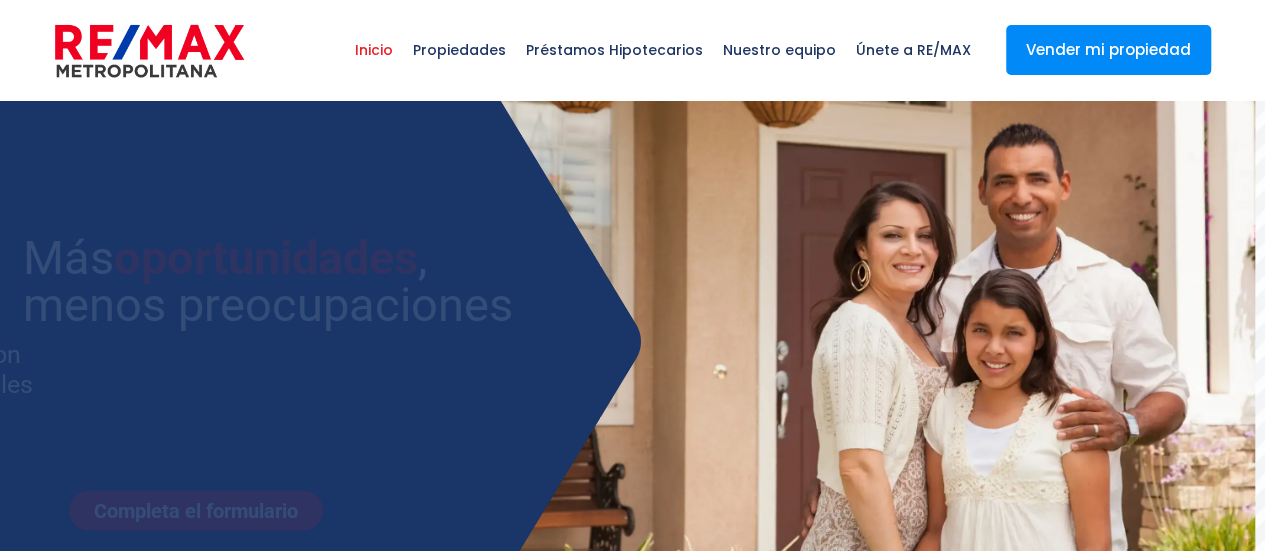 scroll, scrollTop: 0, scrollLeft: 0, axis: both 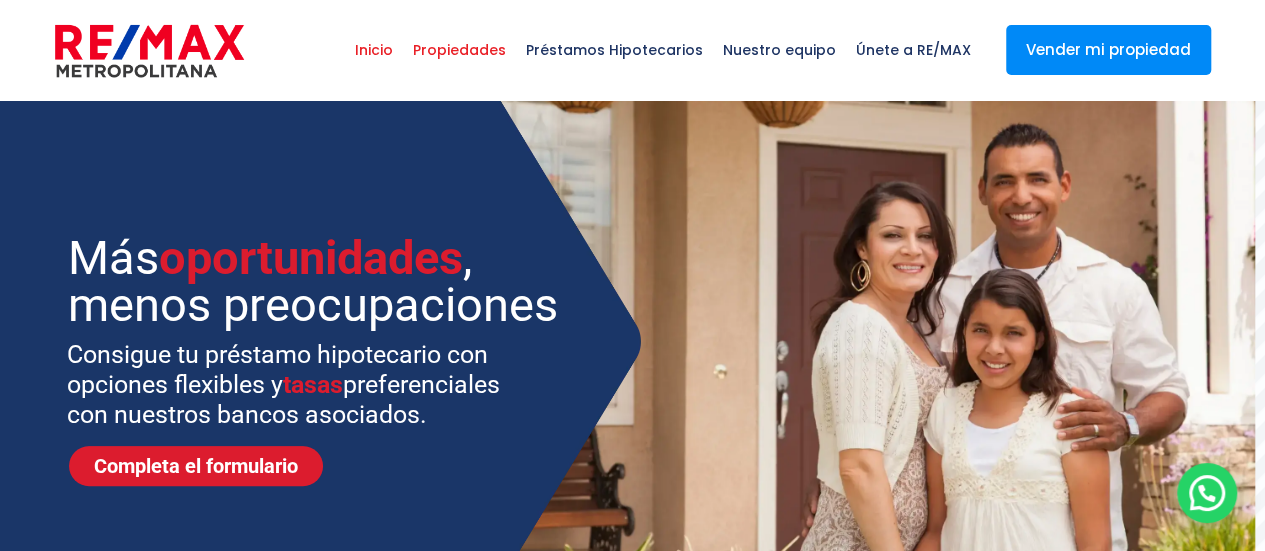 click on "Propiedades" at bounding box center [459, 50] 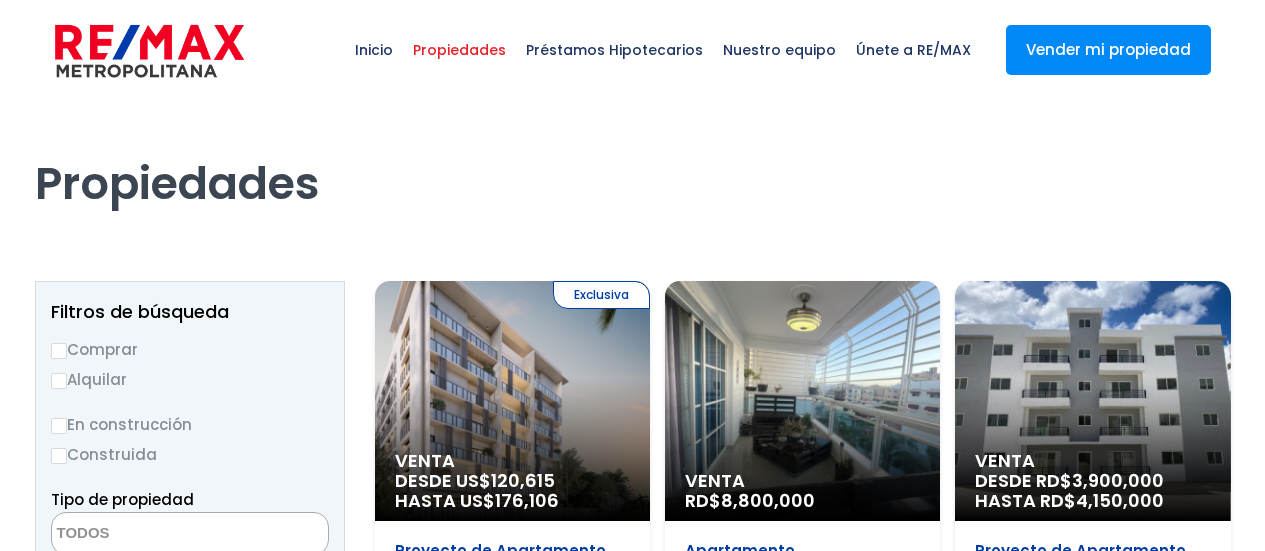 select 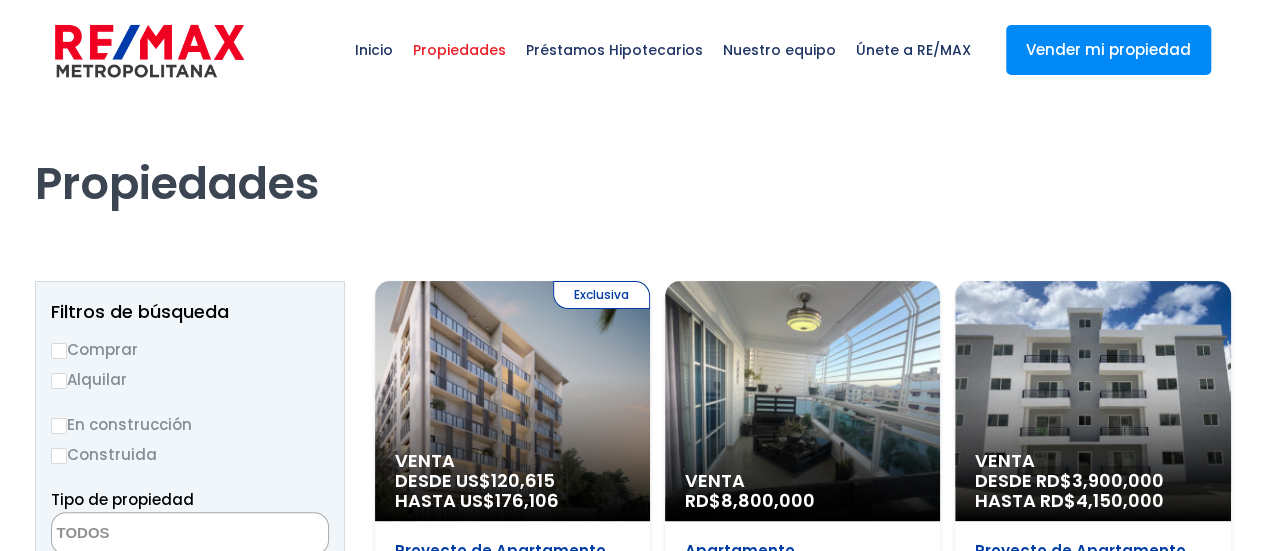scroll, scrollTop: 0, scrollLeft: 0, axis: both 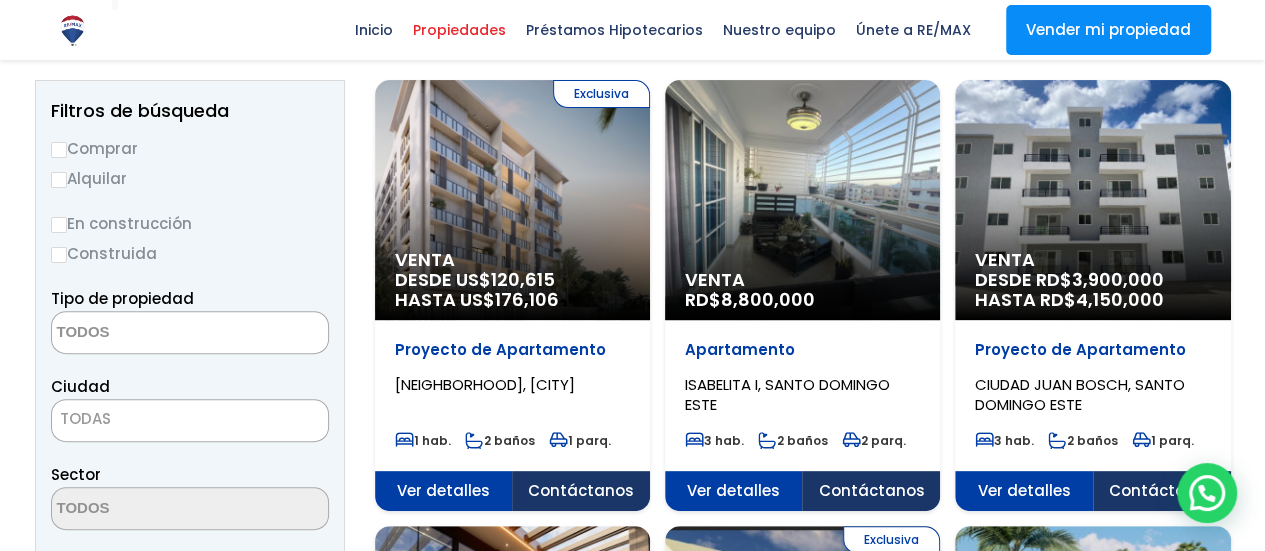 click on "Comprar" at bounding box center [59, 150] 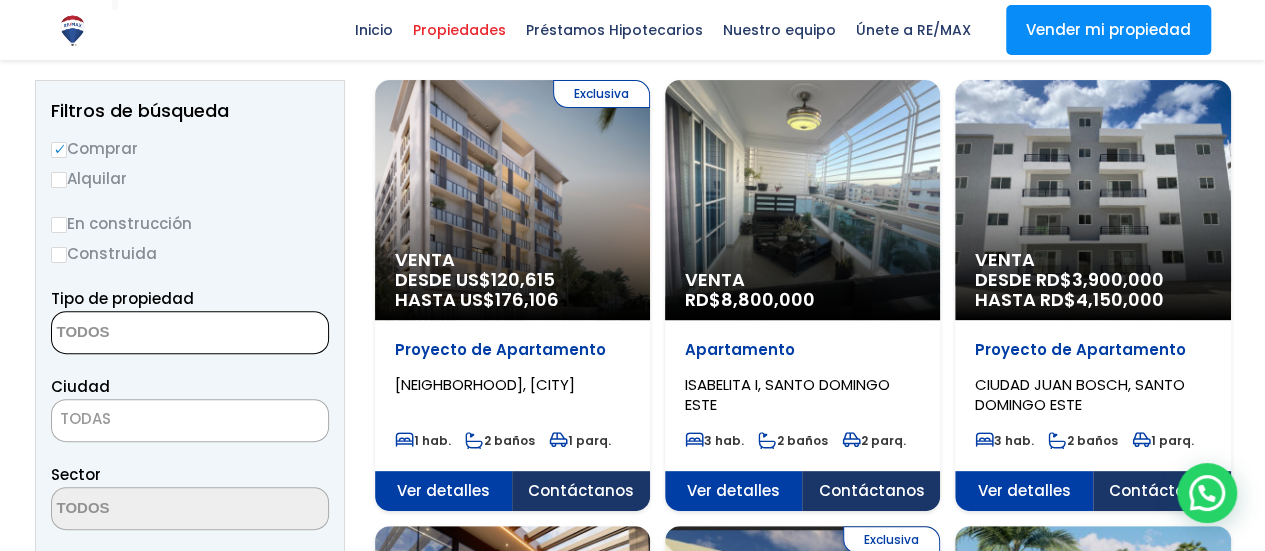 click at bounding box center (149, 333) 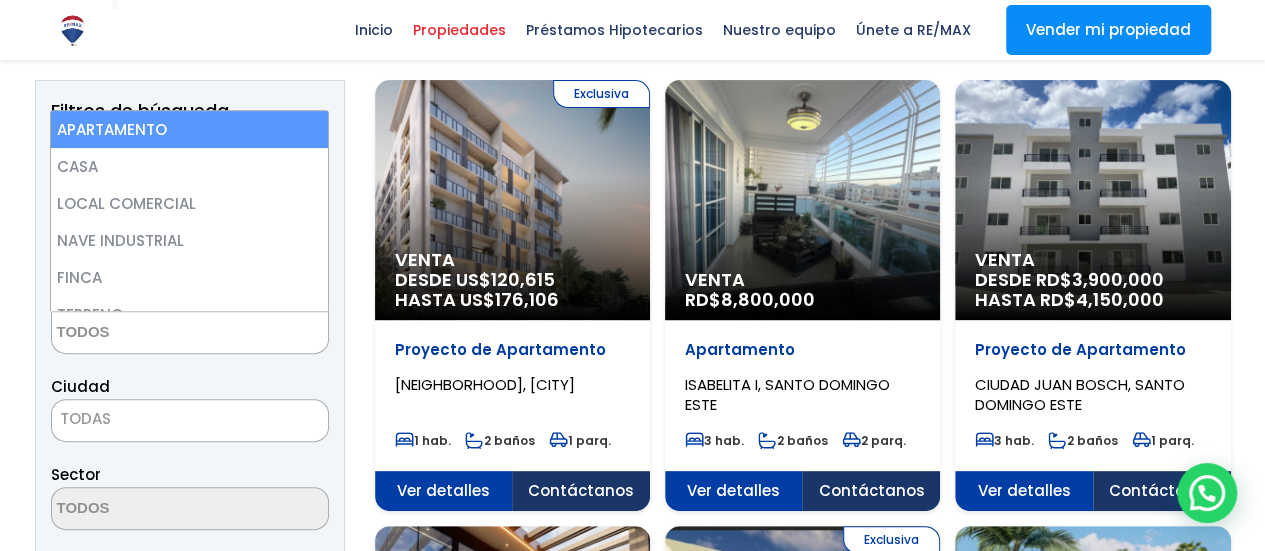 select on "apartment" 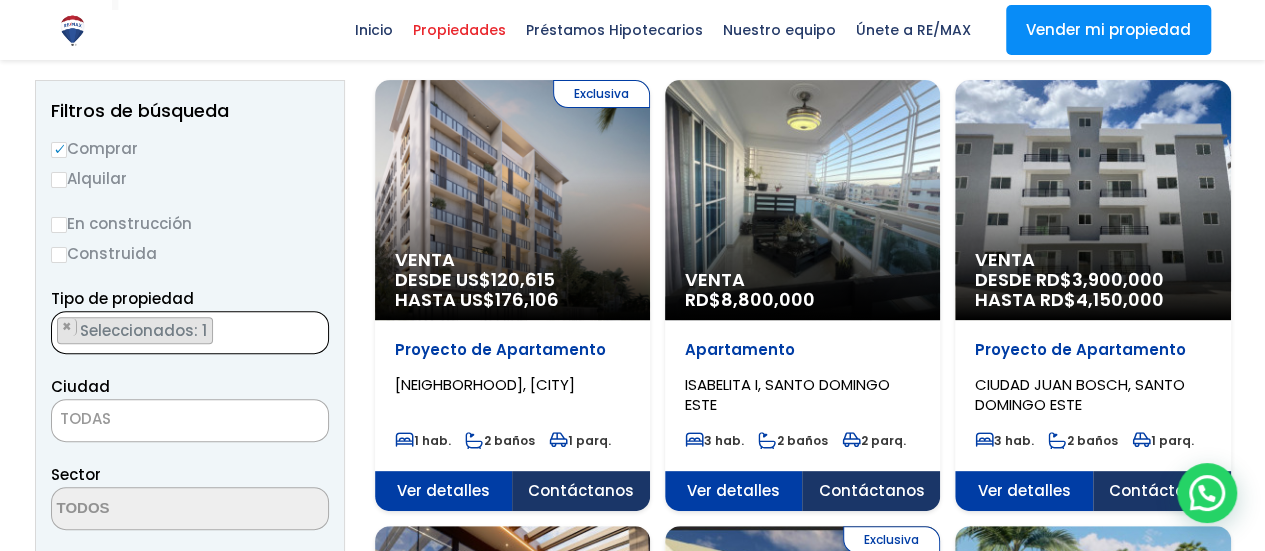 click on "TODAS" at bounding box center [190, 419] 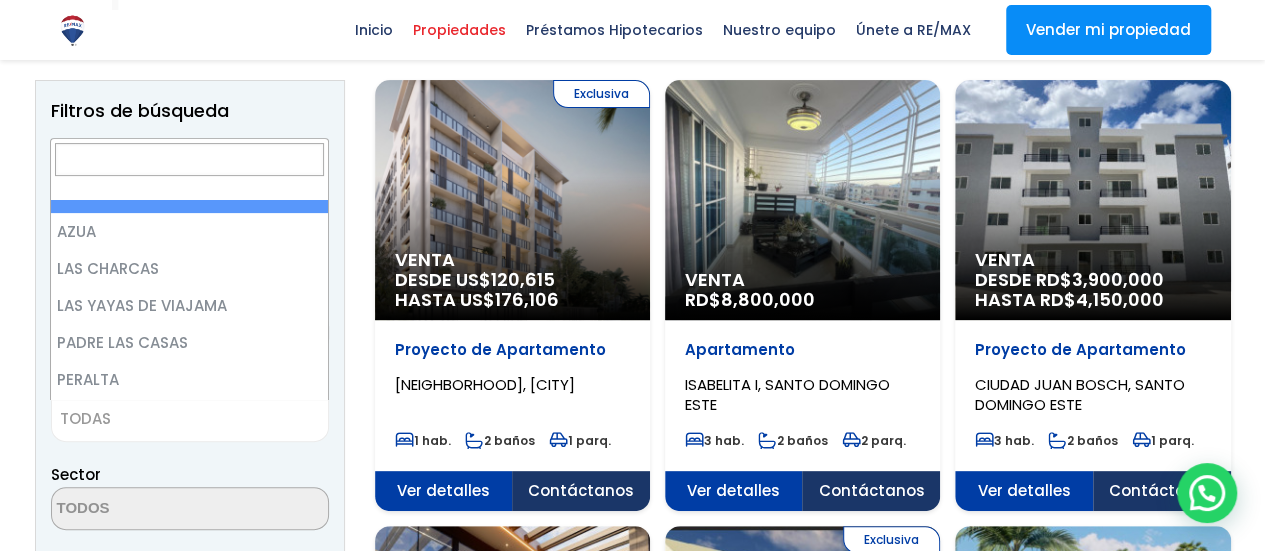 scroll, scrollTop: 0, scrollLeft: 0, axis: both 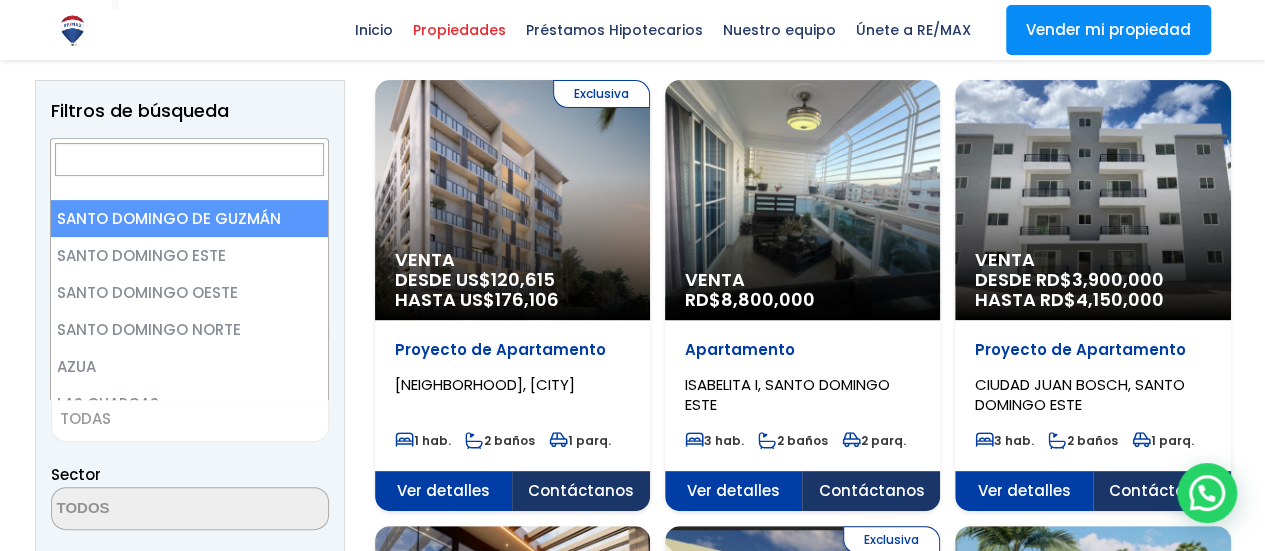 click at bounding box center [189, 159] 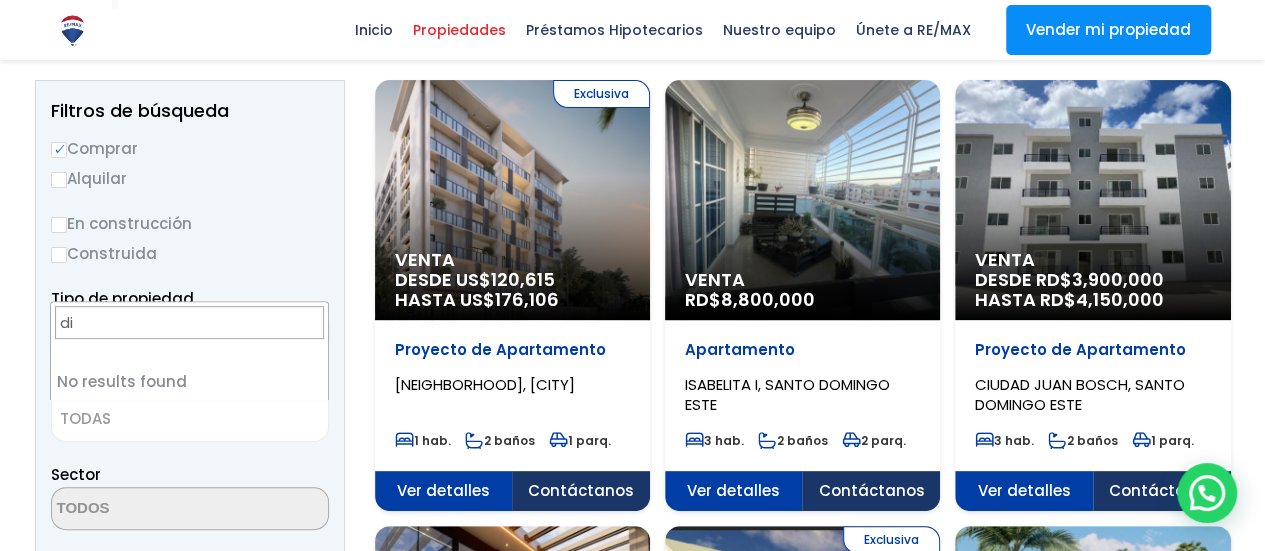 type on "d" 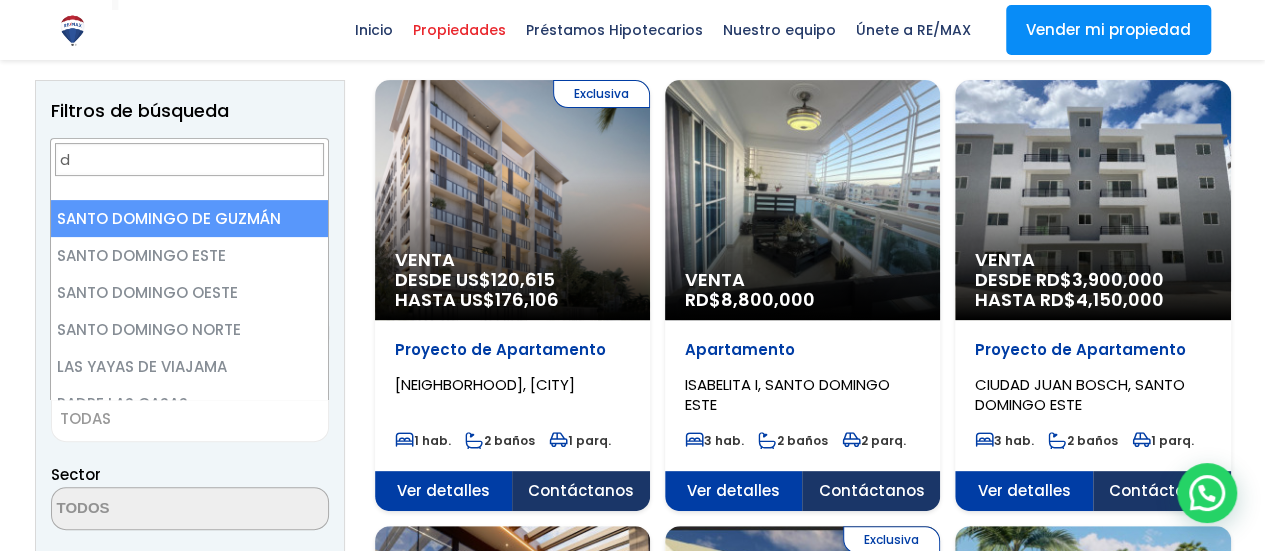 type 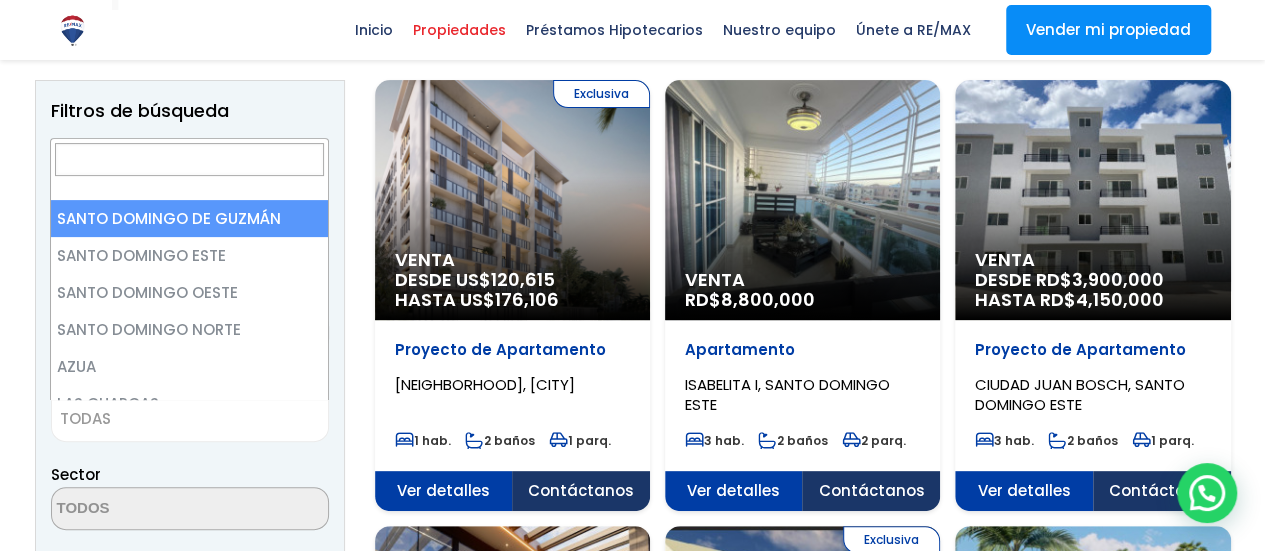 select on "1" 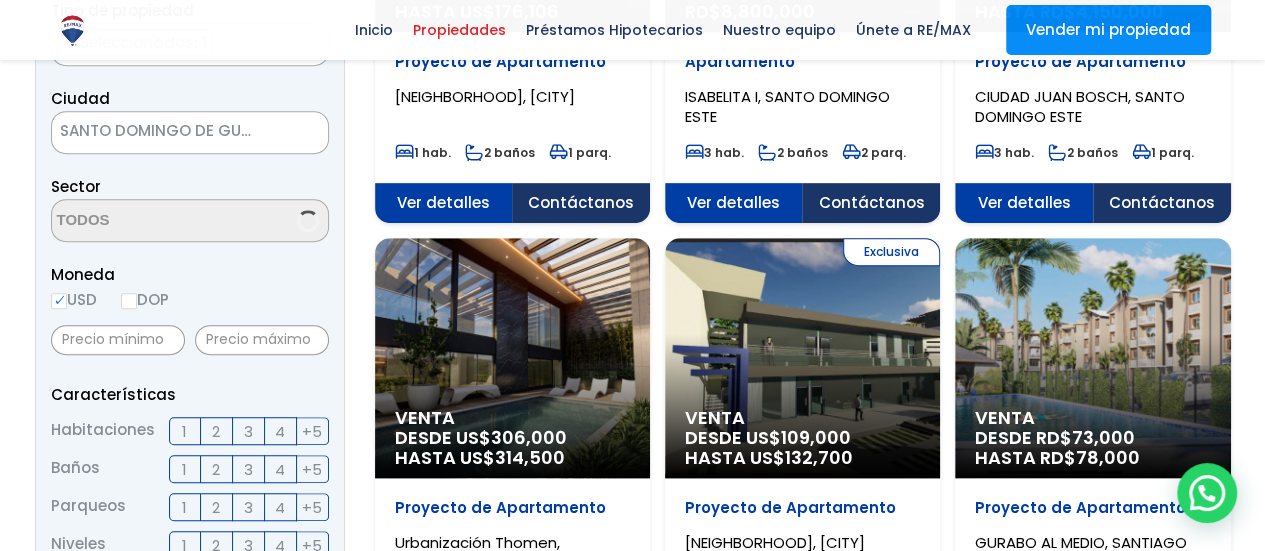 scroll, scrollTop: 500, scrollLeft: 0, axis: vertical 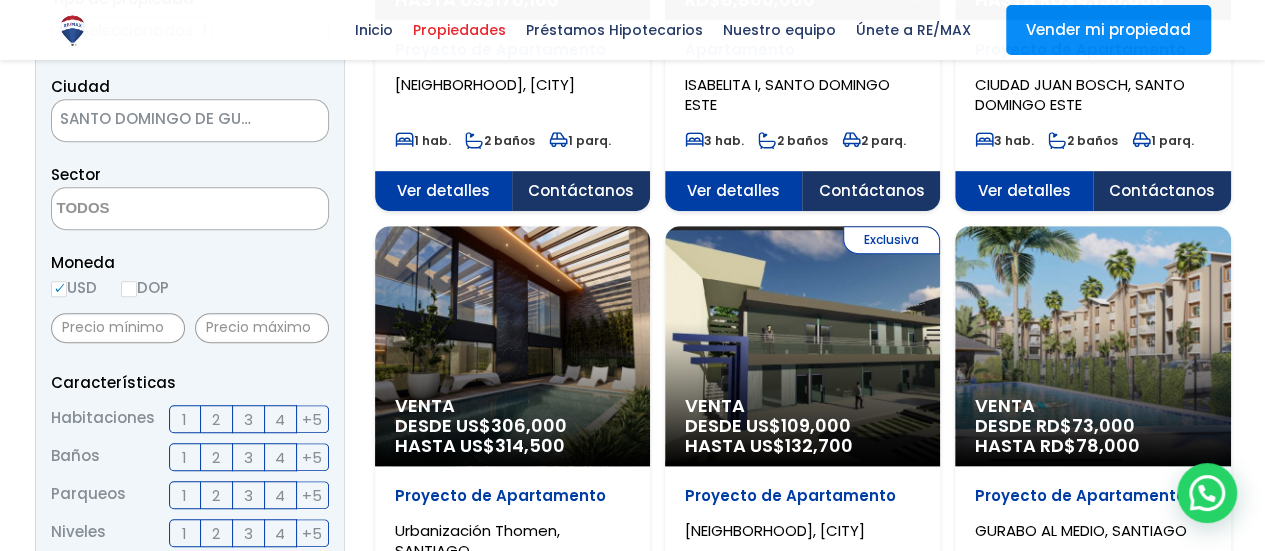 click at bounding box center [149, 209] 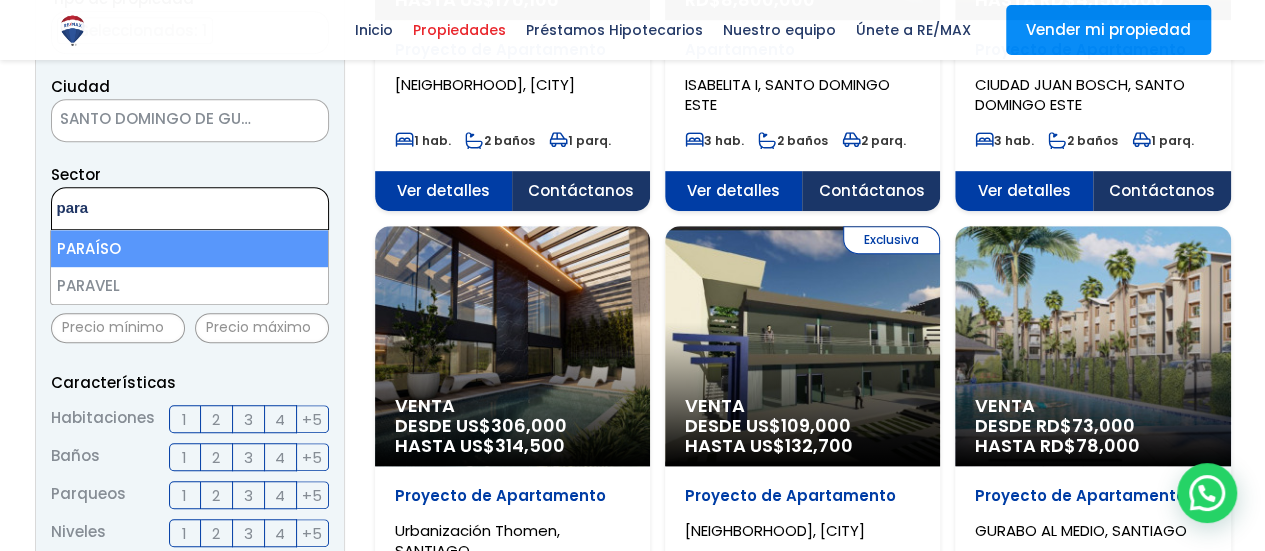 type on "para" 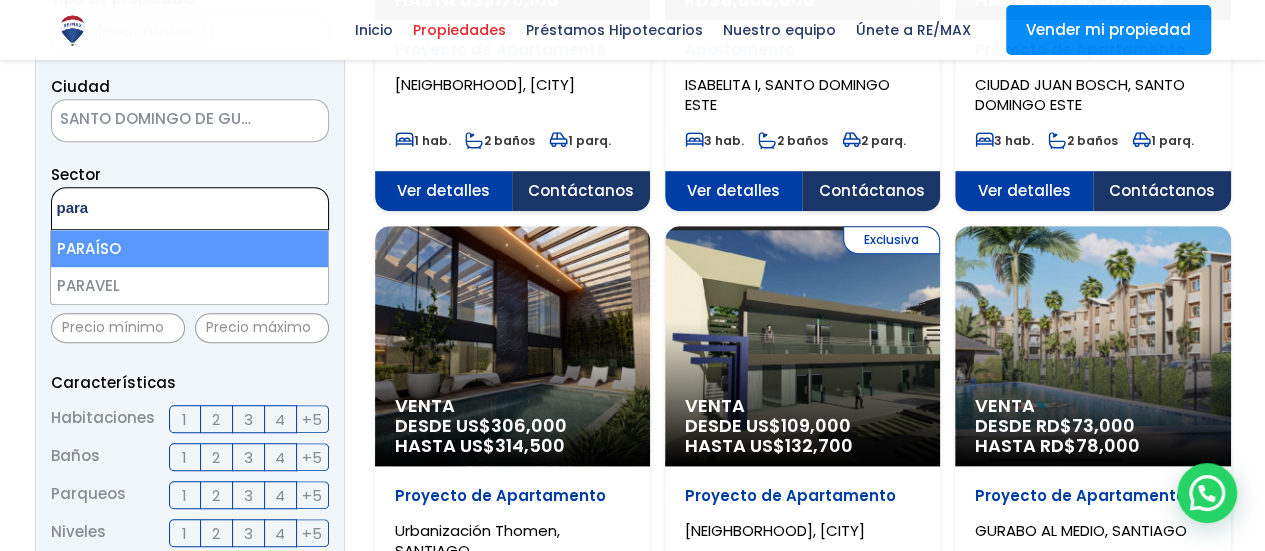 select on "103" 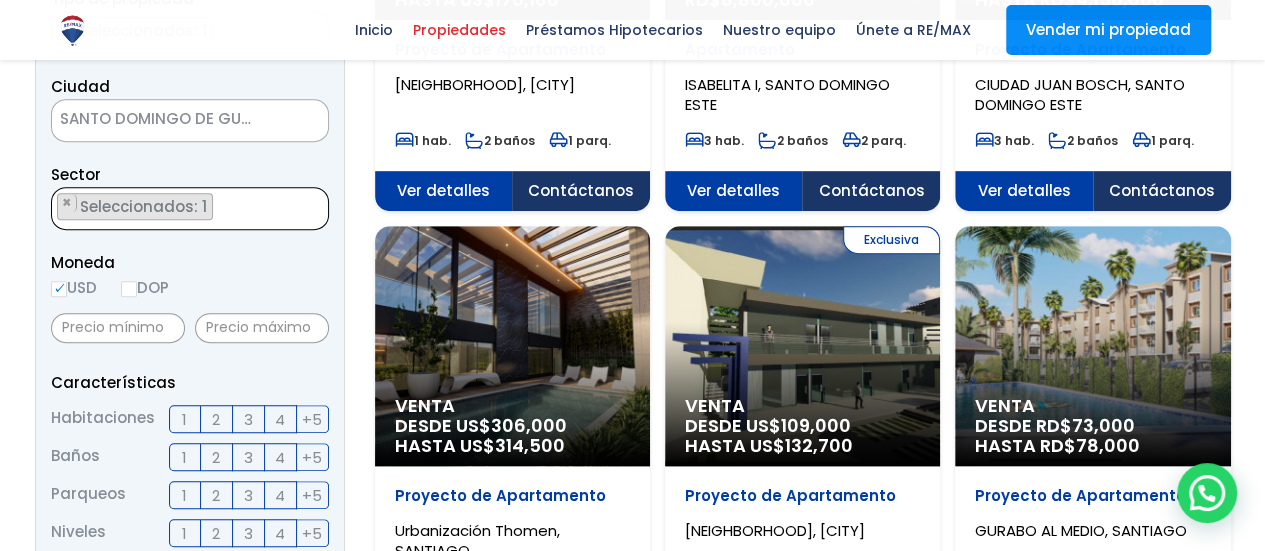 scroll, scrollTop: 4352, scrollLeft: 0, axis: vertical 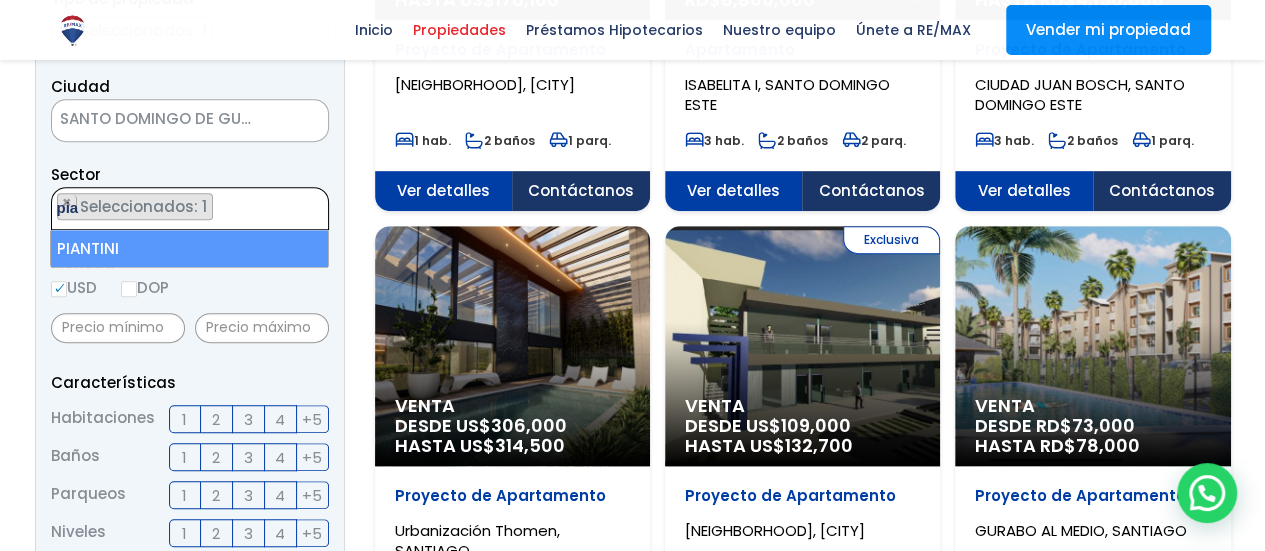 type on "pia" 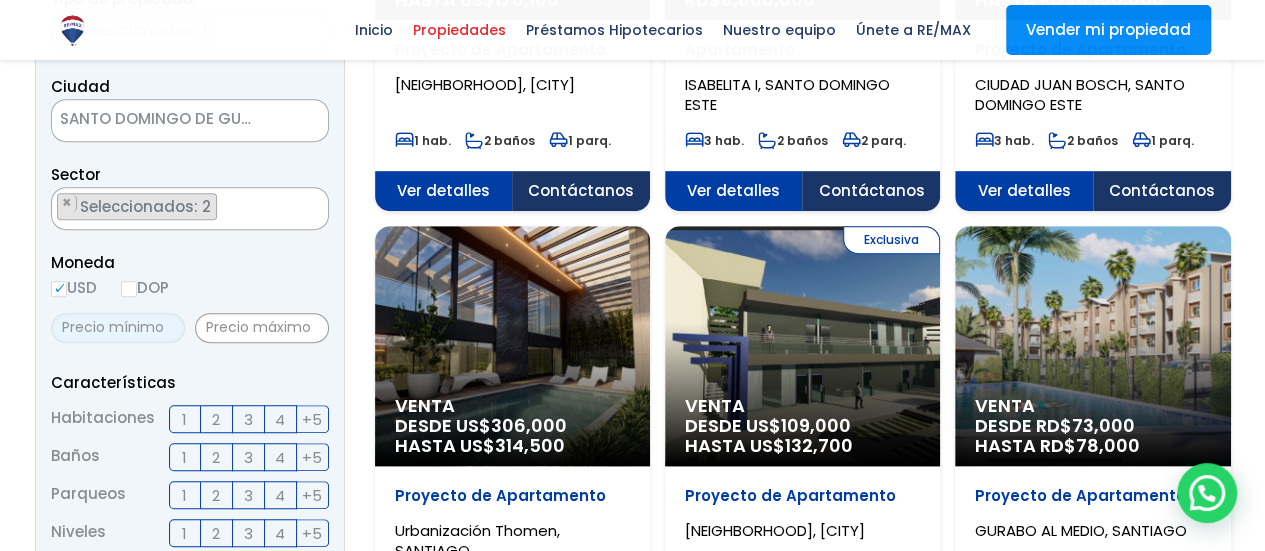 click at bounding box center [118, 328] 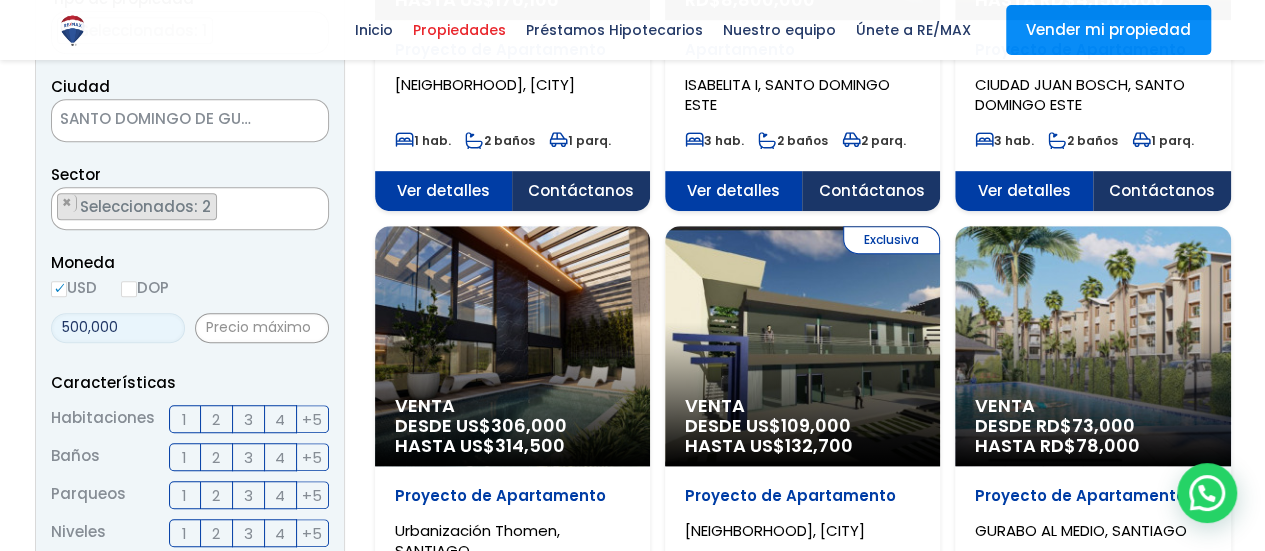 type on "500,000" 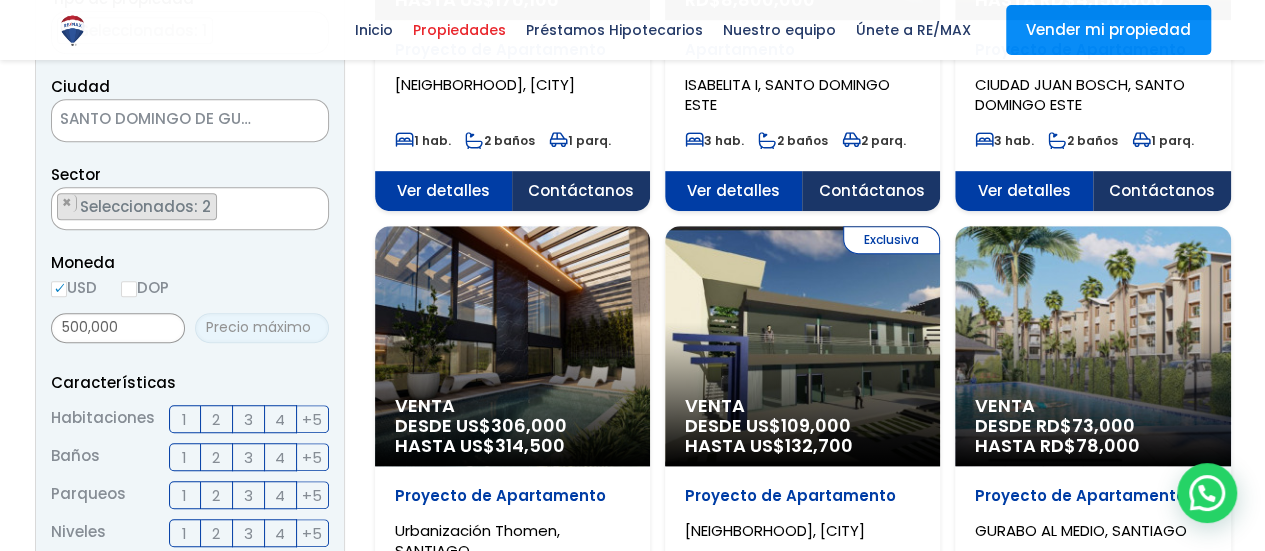 click at bounding box center (262, 328) 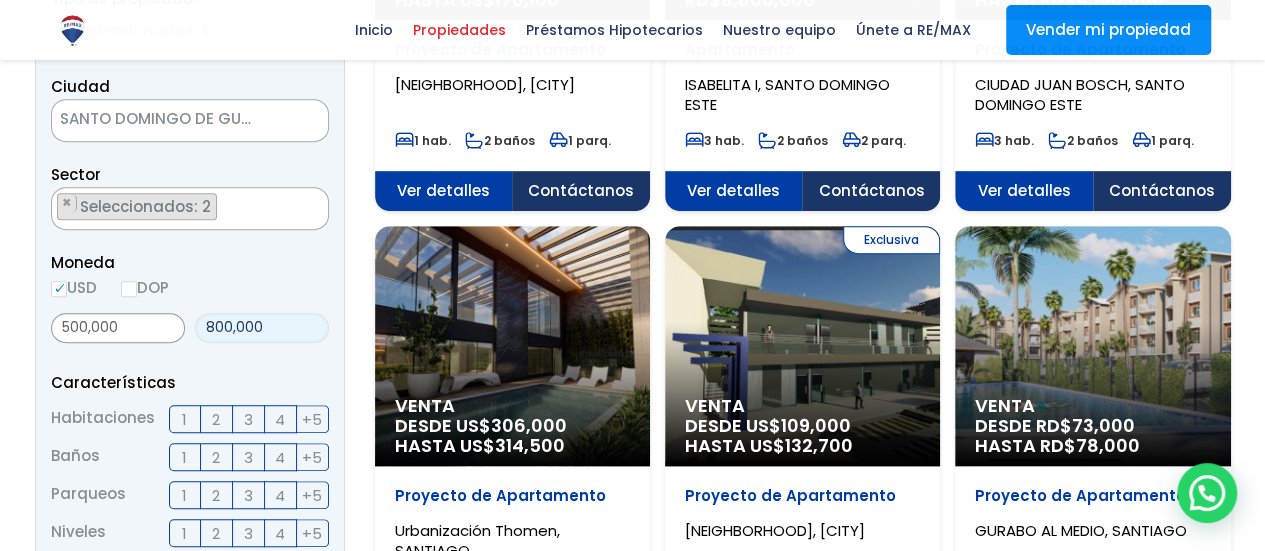 type on "800,000" 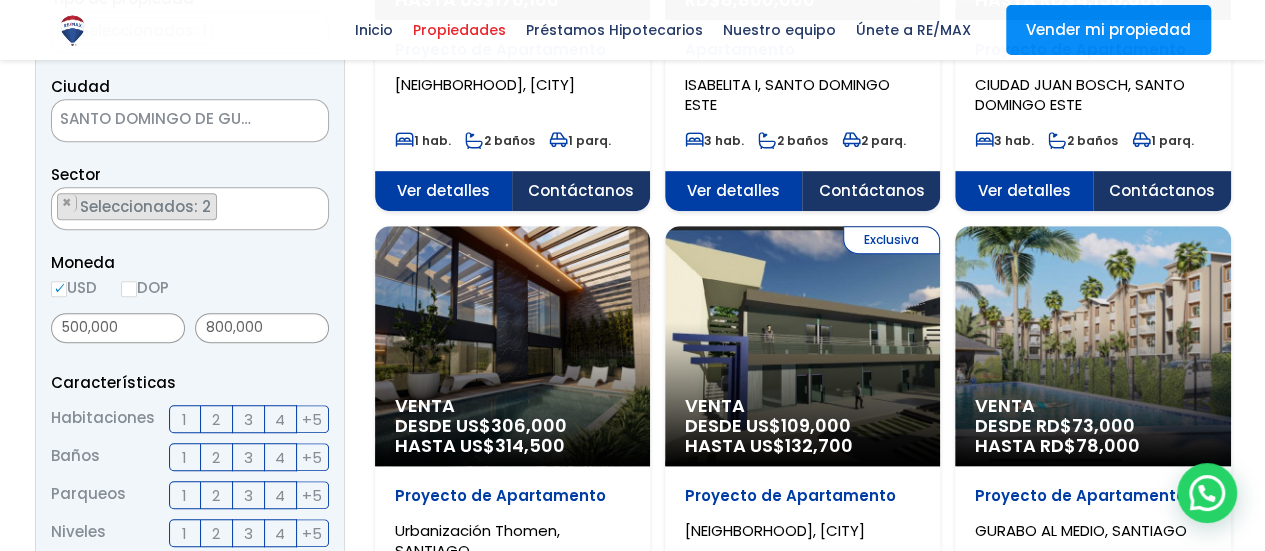 click on "Comprar
Alquilar
En construcción
Construida
Tipo de propiedad
APARTAMENTO
CASA
LOCAL COMERCIAL
NAVE INDUSTRIAL
FINCA
TERRENO
NEGOCIO
EDIFICIO
TURíSTICO
HOTEL
CASA O SOLAR
EDIFICIO O SOLAR
PROYECTO
PENTHOUSE
ESTACIóN DE COMBUSTIBLE
× × Ciudad 1" at bounding box center (190, 478) 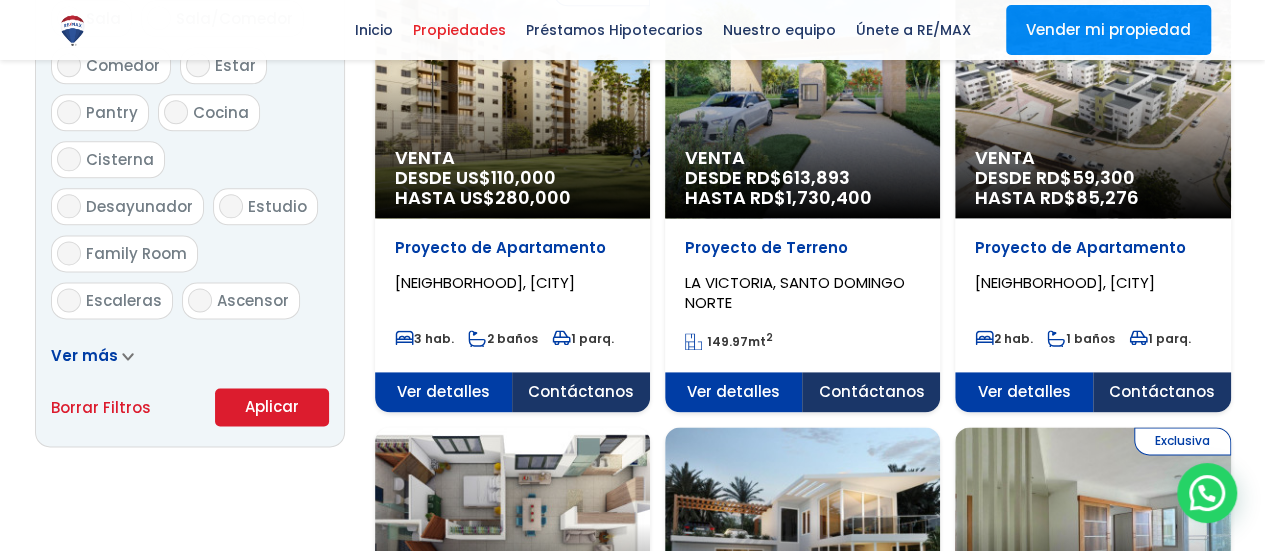 scroll, scrollTop: 1200, scrollLeft: 0, axis: vertical 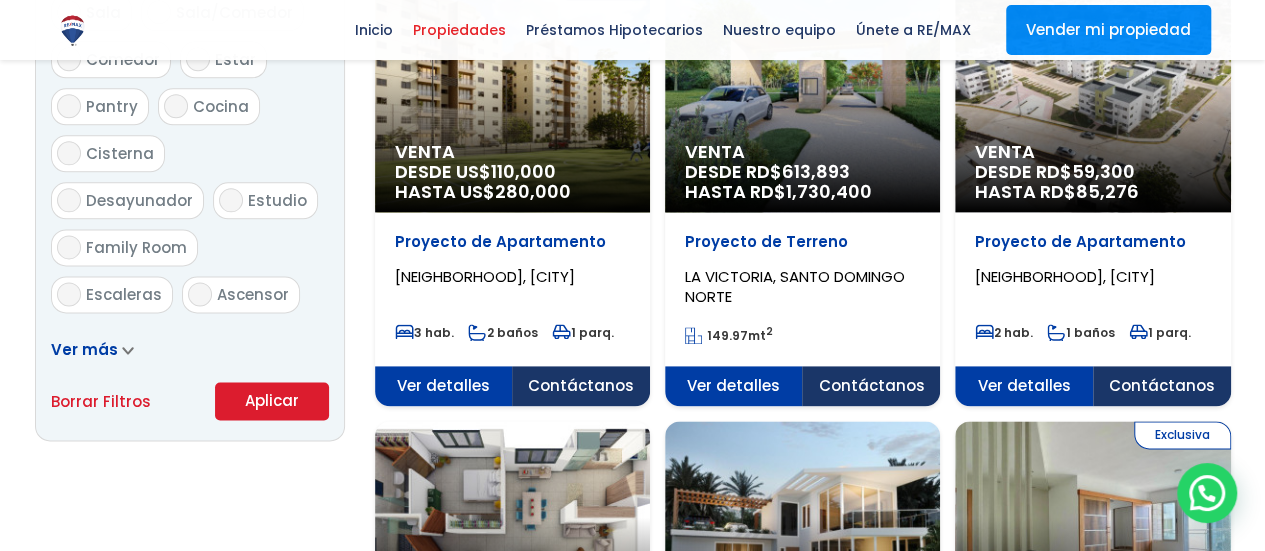 click on "Aplicar" at bounding box center [272, 401] 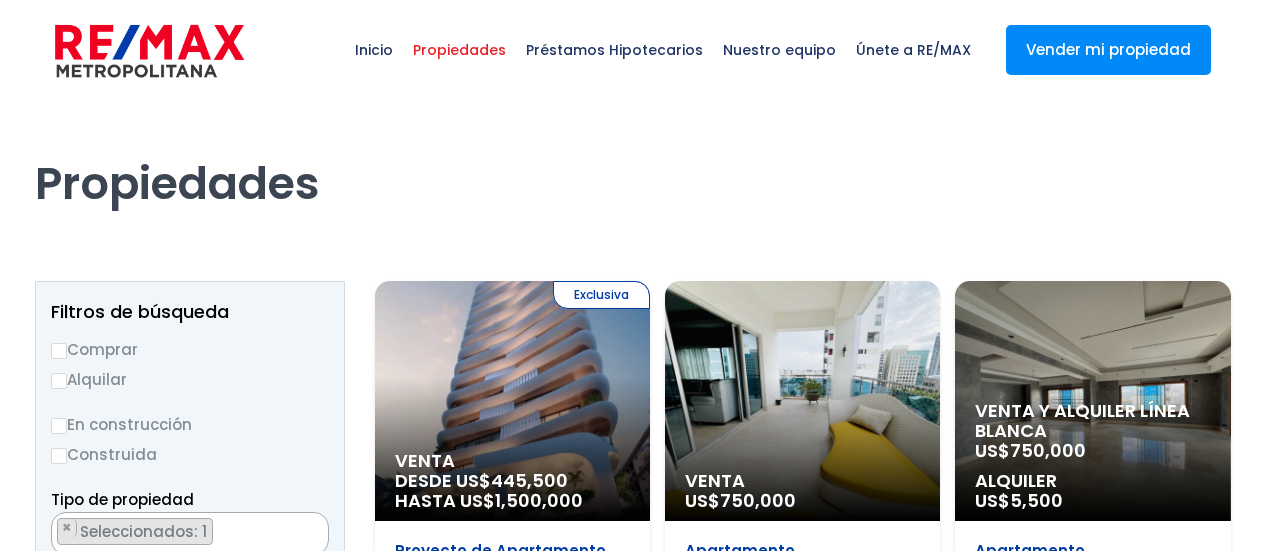 scroll, scrollTop: 0, scrollLeft: 0, axis: both 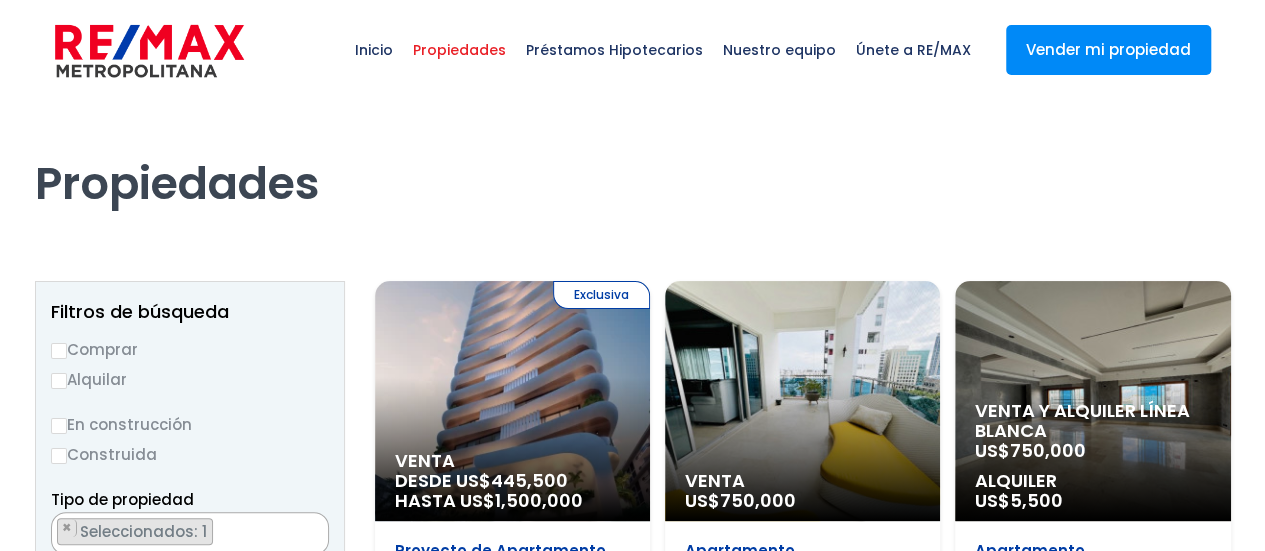 select on "103" 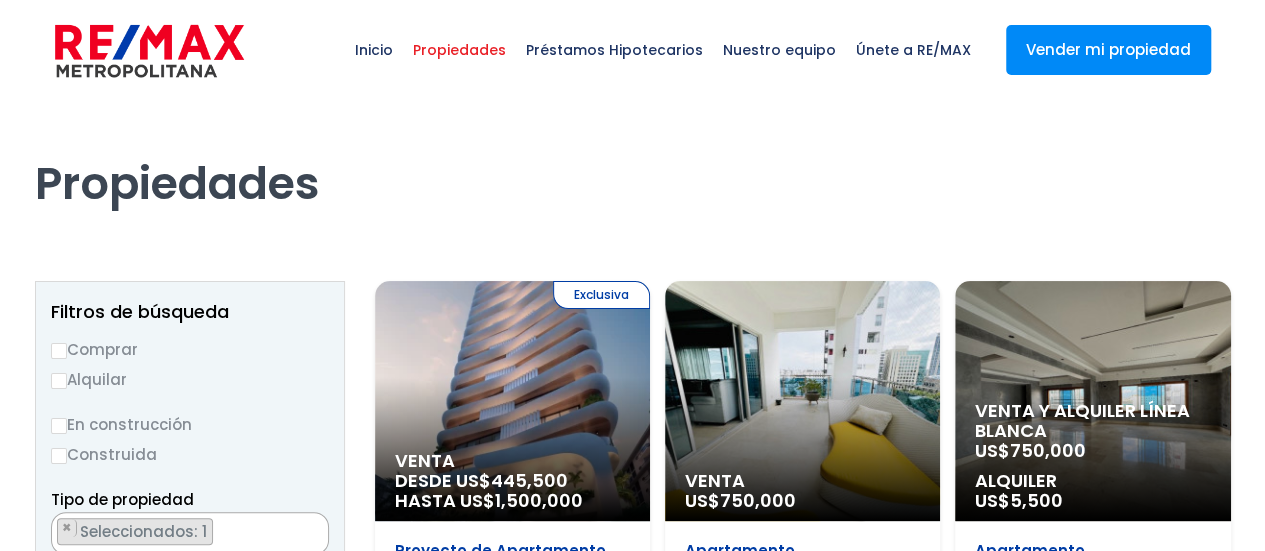 scroll, scrollTop: 104, scrollLeft: 0, axis: vertical 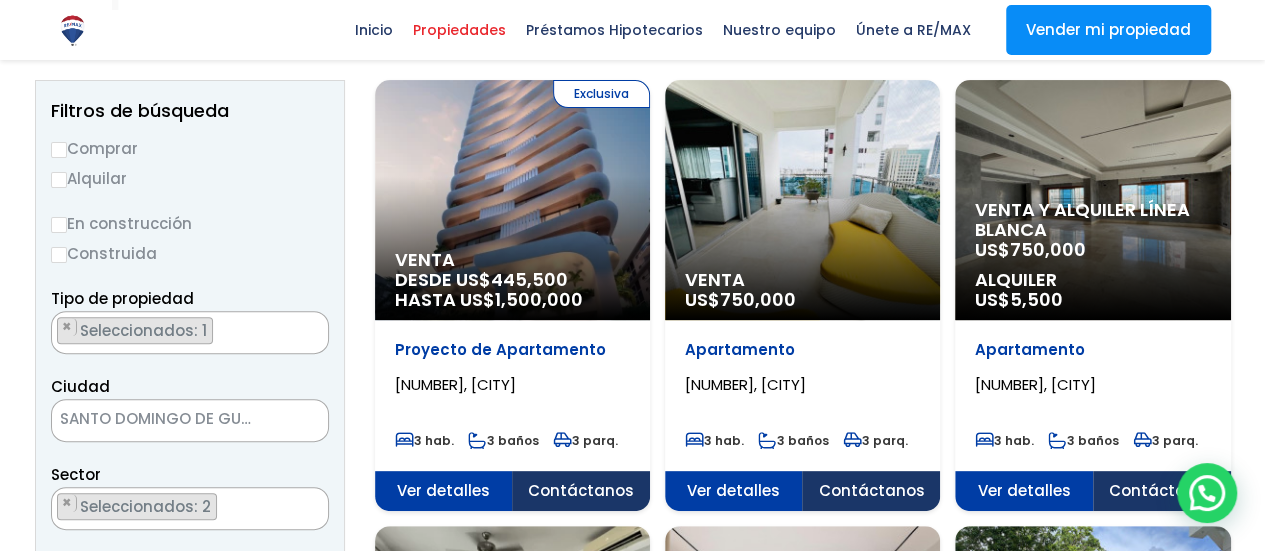 click on "Construida" at bounding box center [59, 255] 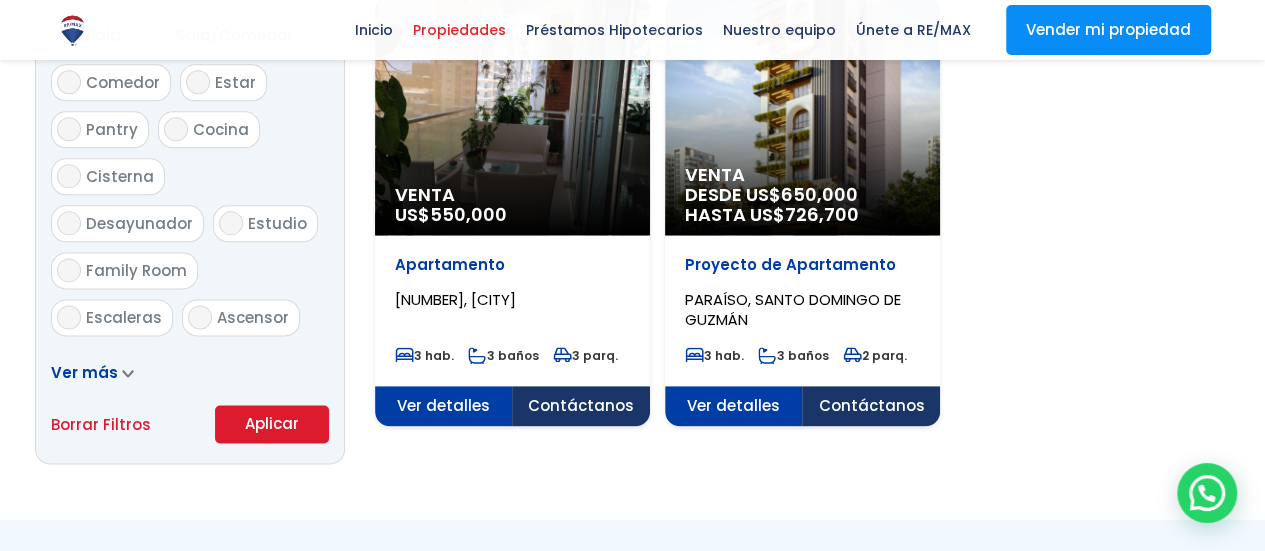 scroll, scrollTop: 1300, scrollLeft: 0, axis: vertical 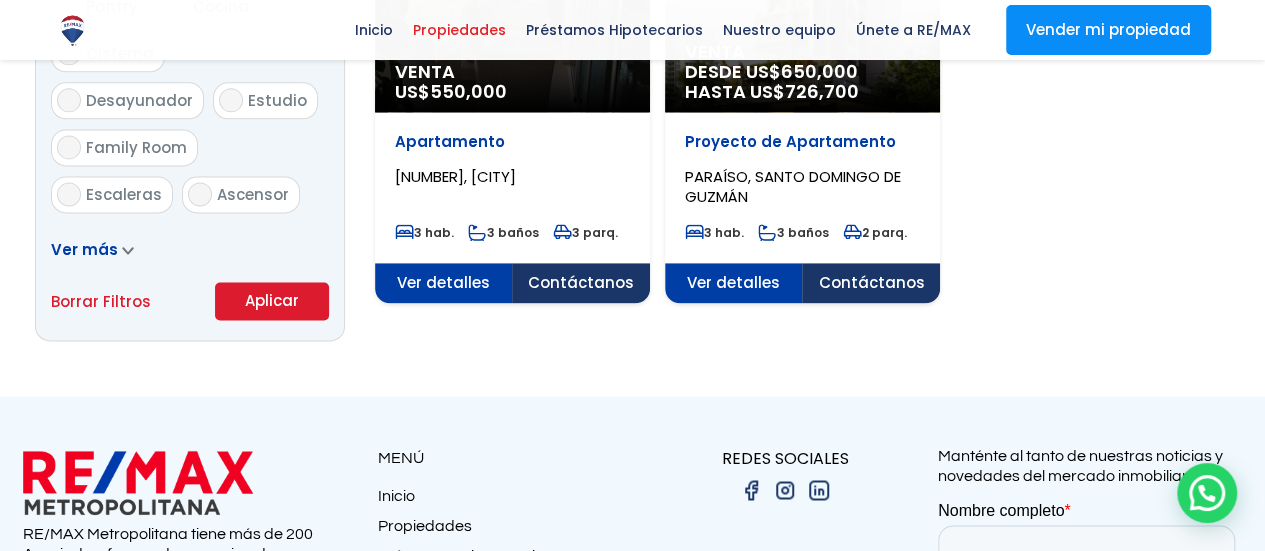 click on "Aplicar" at bounding box center [272, 301] 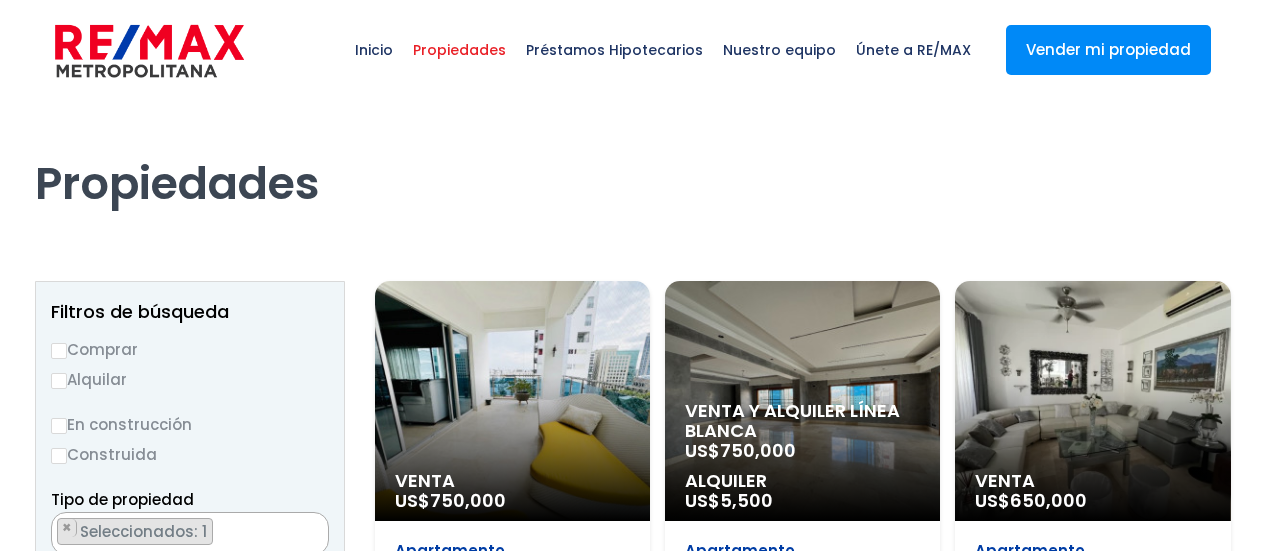 scroll, scrollTop: 0, scrollLeft: 0, axis: both 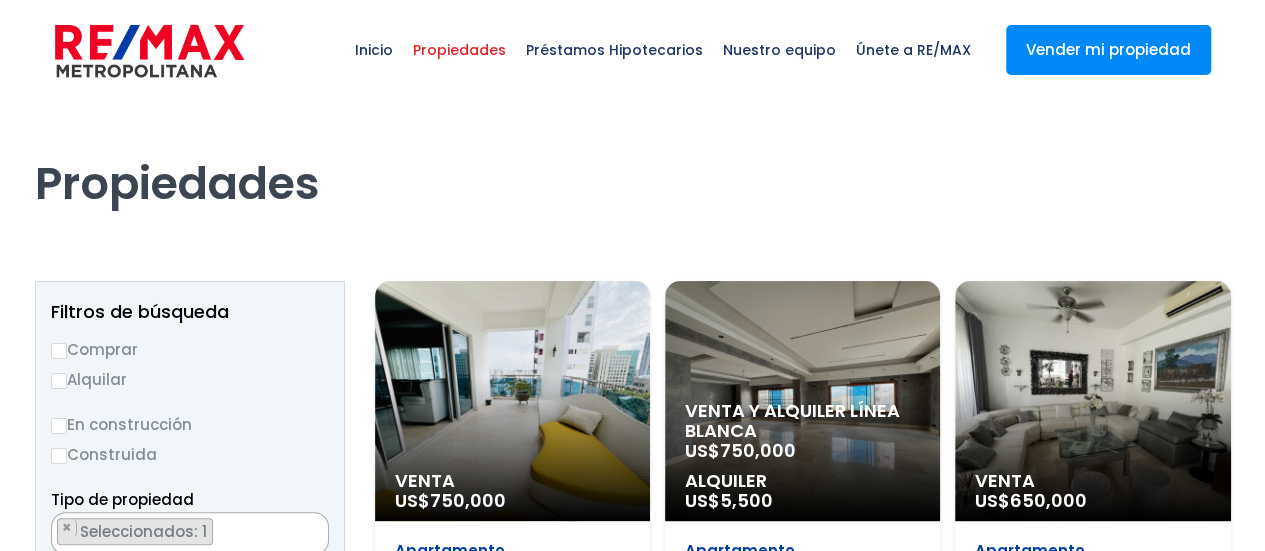 select on "103" 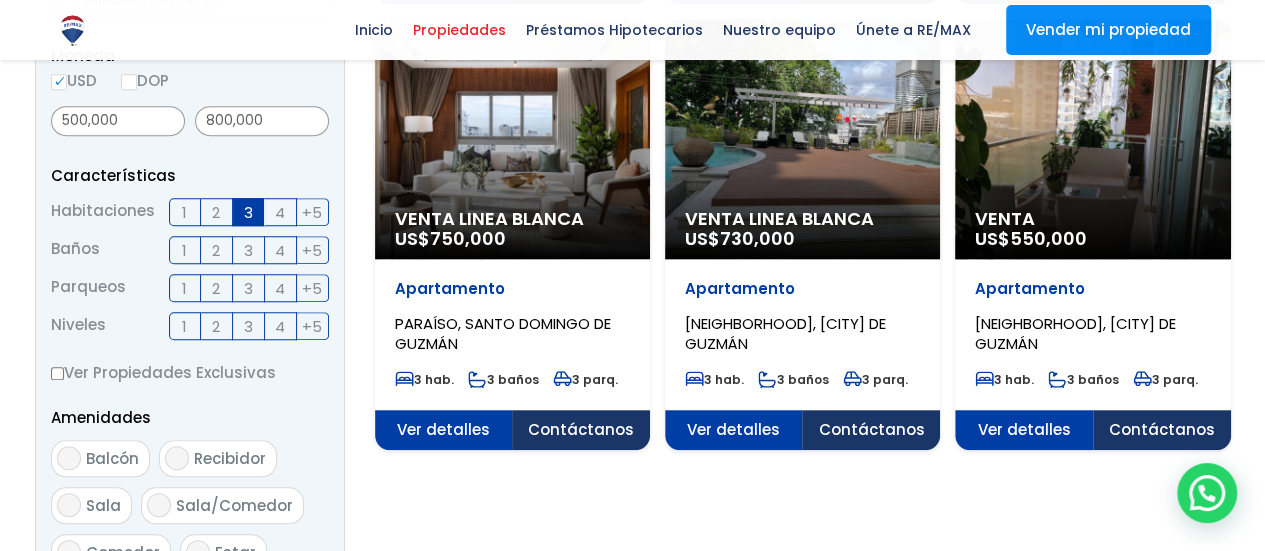scroll, scrollTop: 700, scrollLeft: 0, axis: vertical 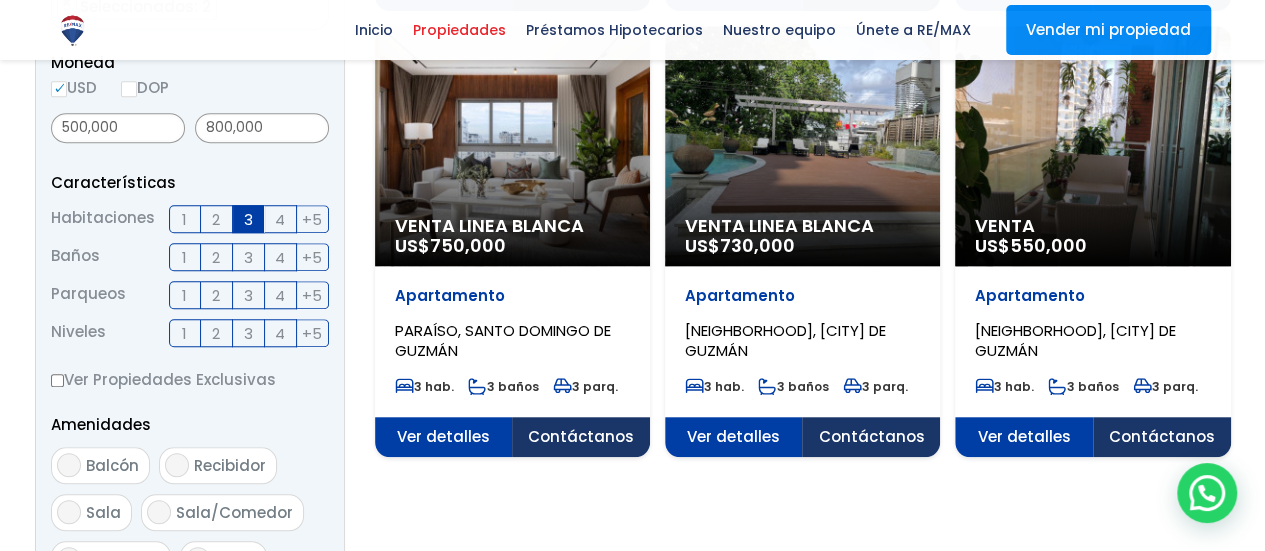 click on "Venta Linea Blanca
US$  750,000" at bounding box center (512, -300) 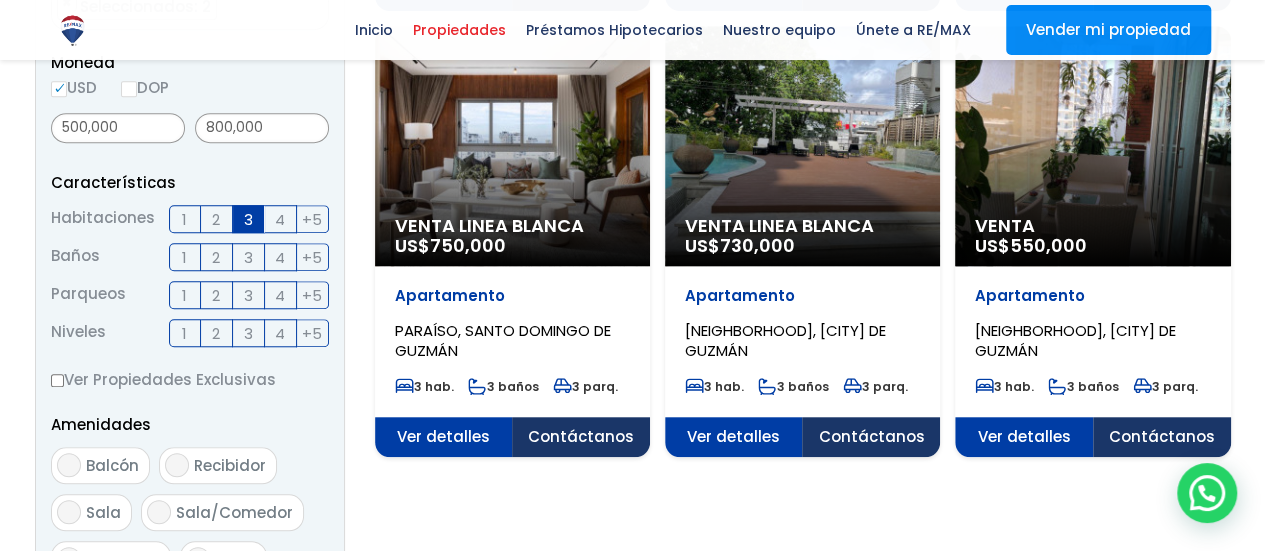 click on "Ver detalles" at bounding box center [444, -9] 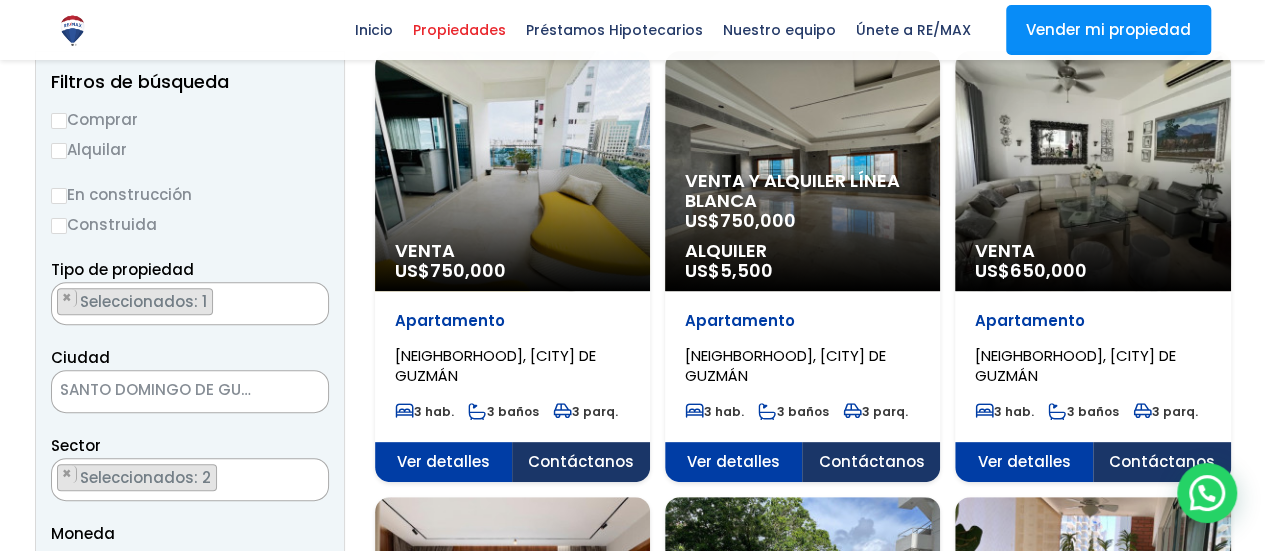 scroll, scrollTop: 200, scrollLeft: 0, axis: vertical 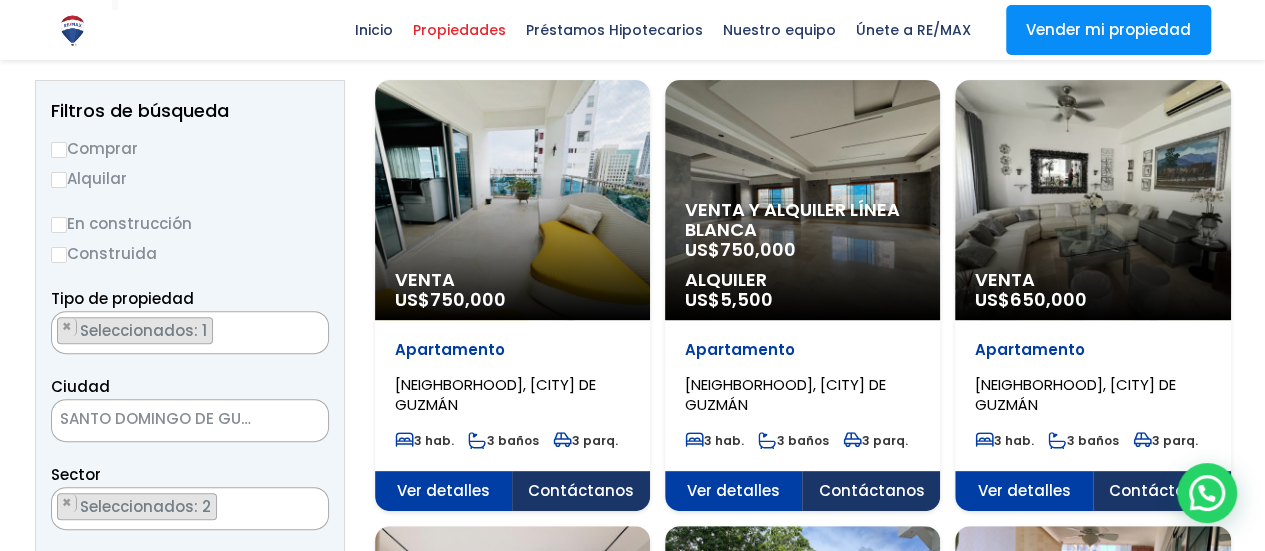 click on "Venta y alquiler línea blanca" at bounding box center [512, 280] 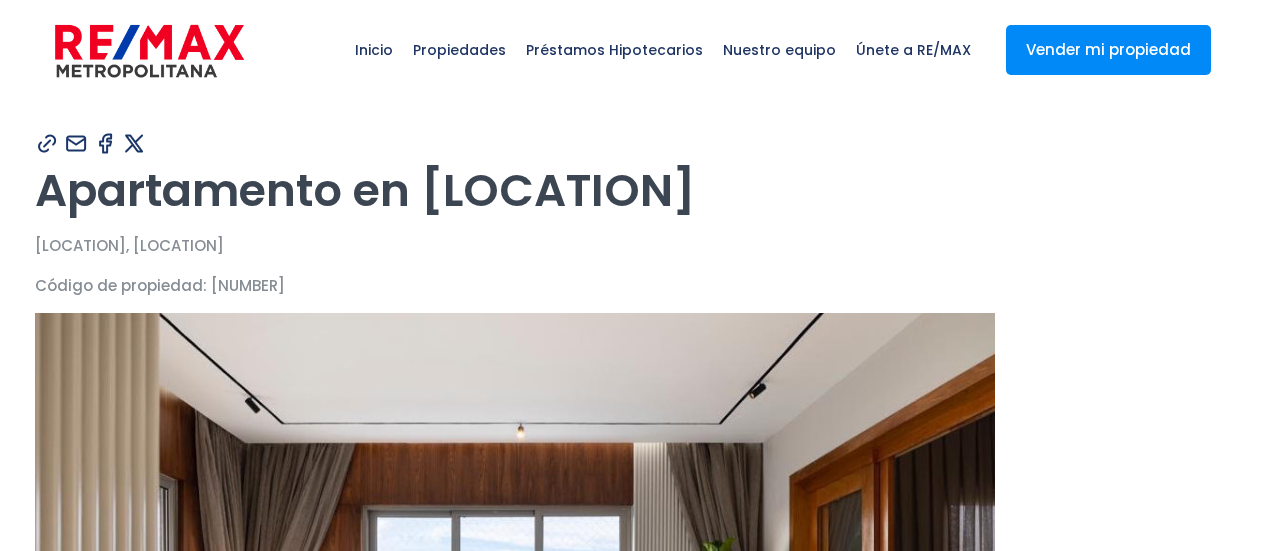 scroll, scrollTop: 0, scrollLeft: 0, axis: both 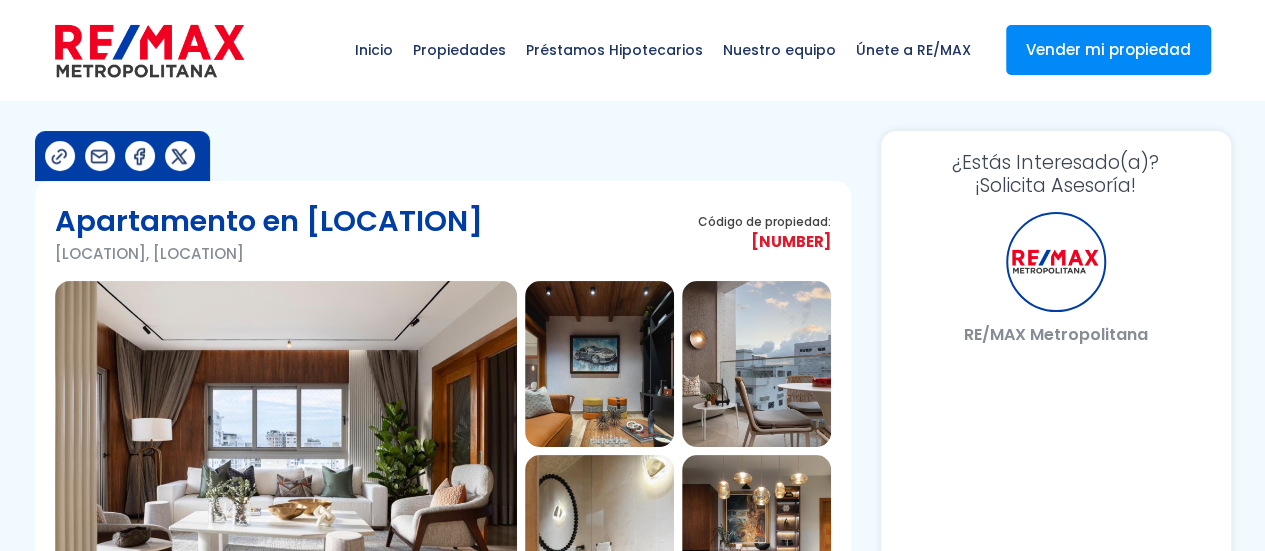 select on "DO" 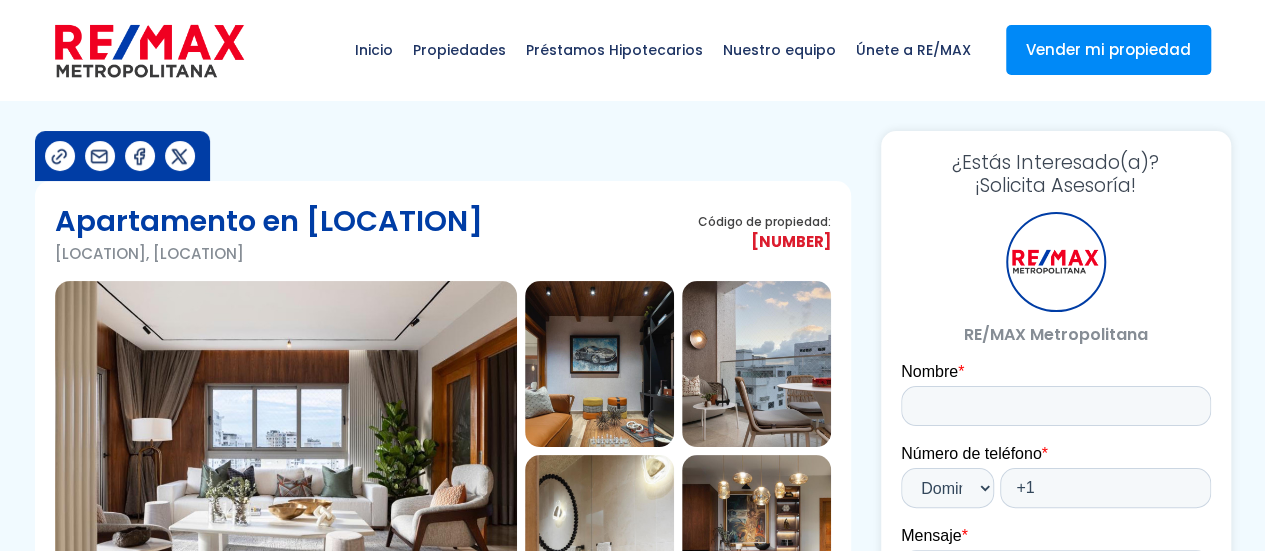 scroll, scrollTop: 0, scrollLeft: 0, axis: both 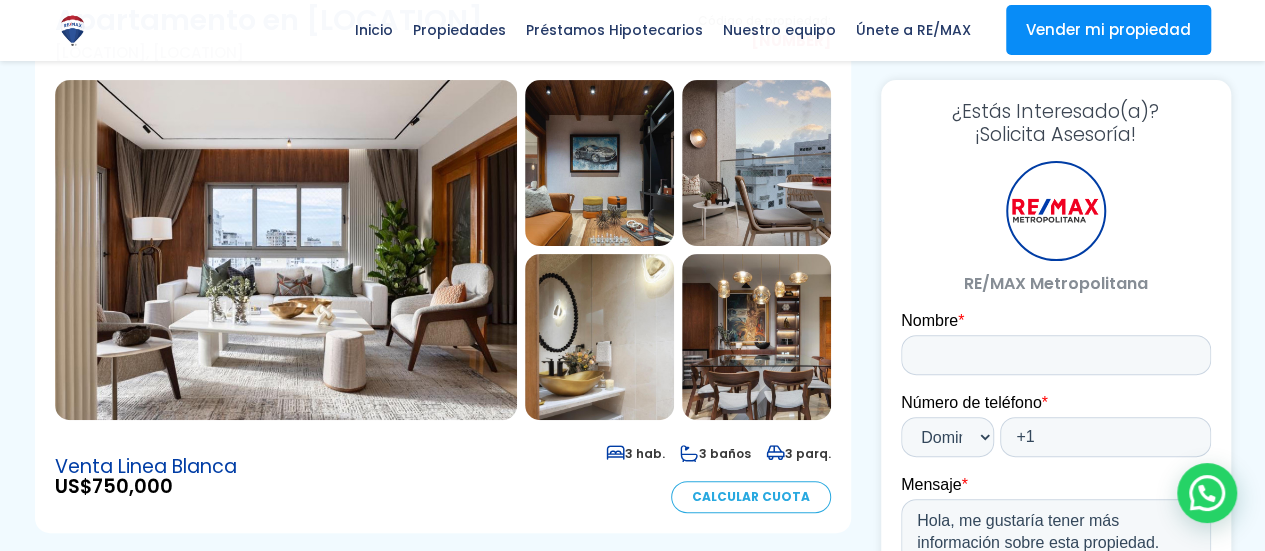 click at bounding box center (286, 250) 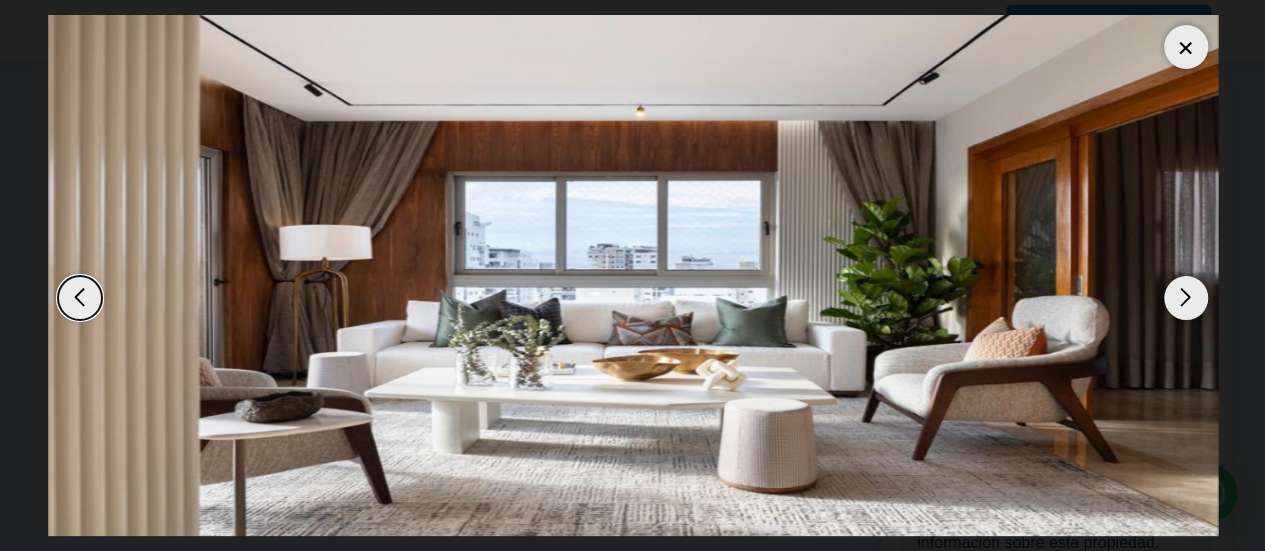 click at bounding box center [1186, 298] 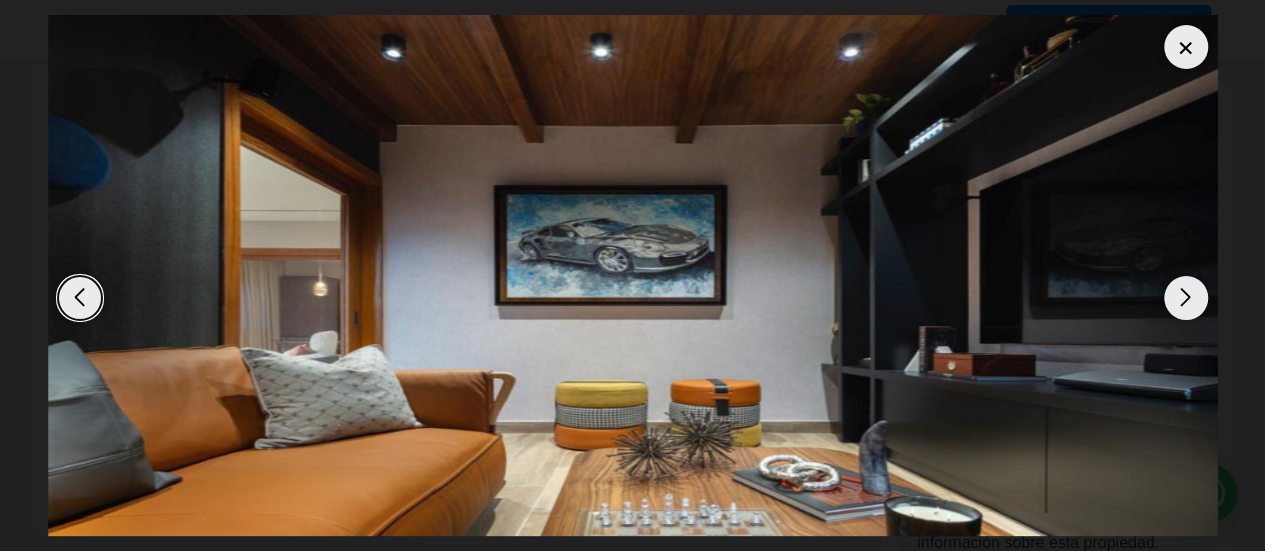 click at bounding box center (1186, 298) 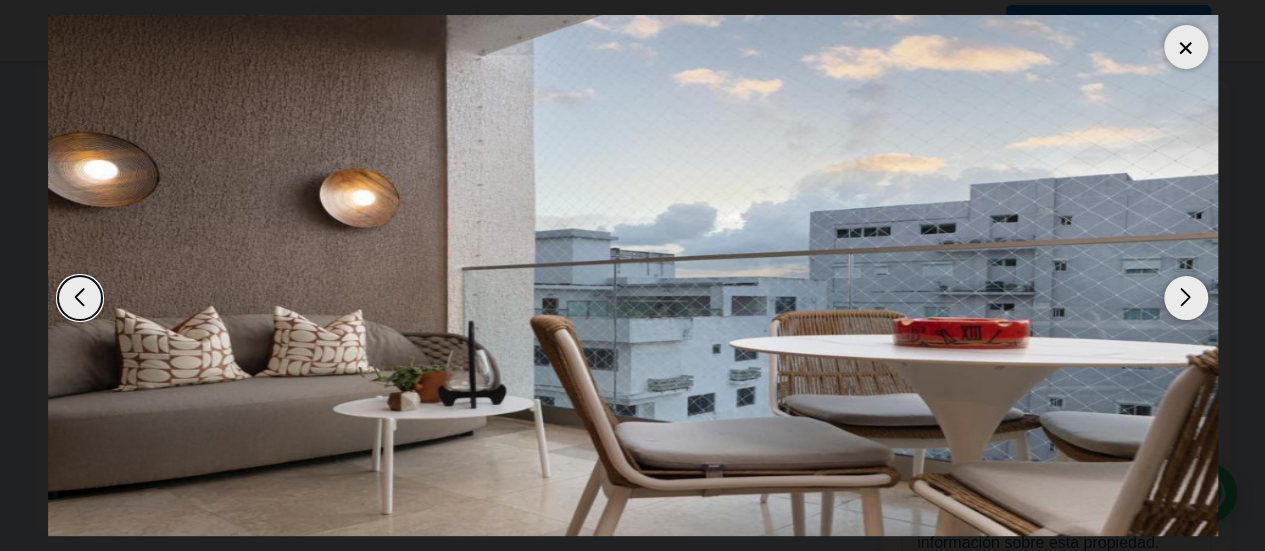 click at bounding box center (1186, 298) 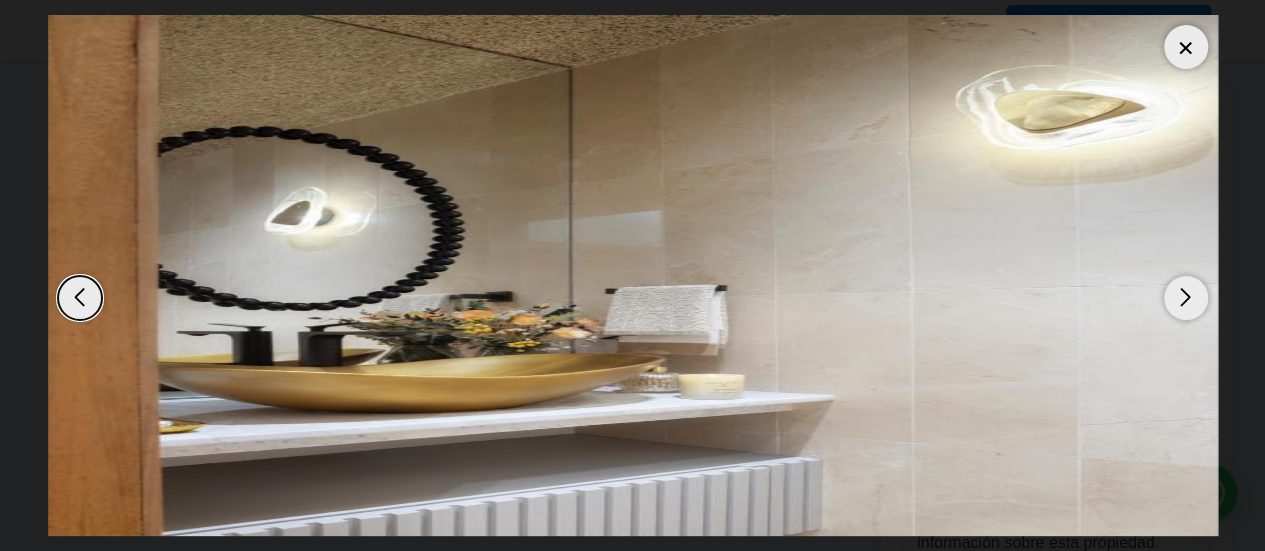 click at bounding box center [1186, 298] 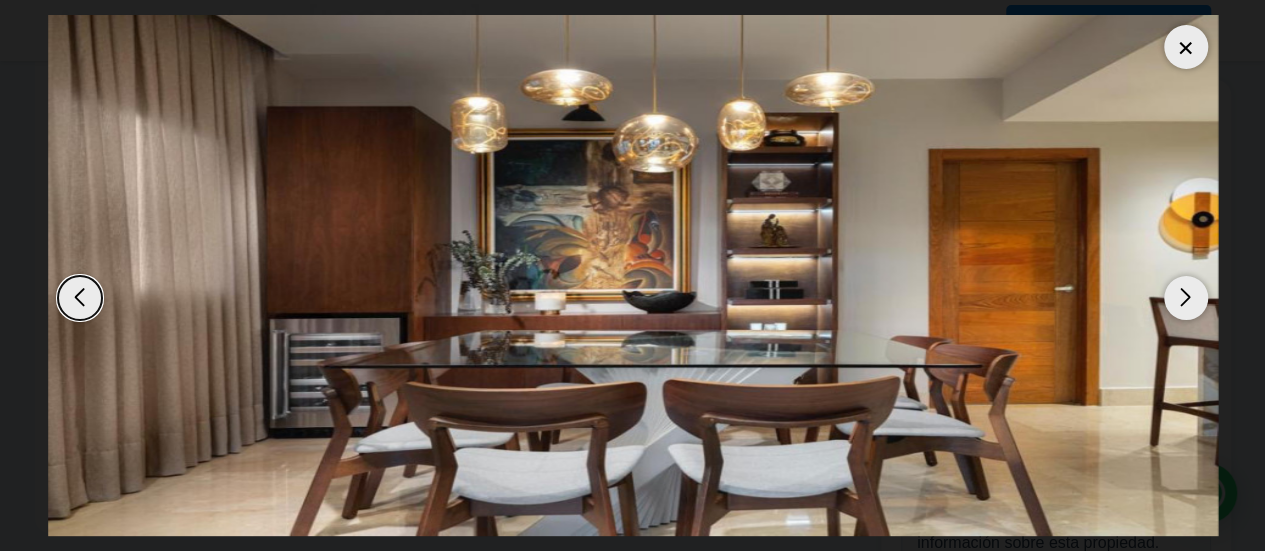 click at bounding box center [1186, 298] 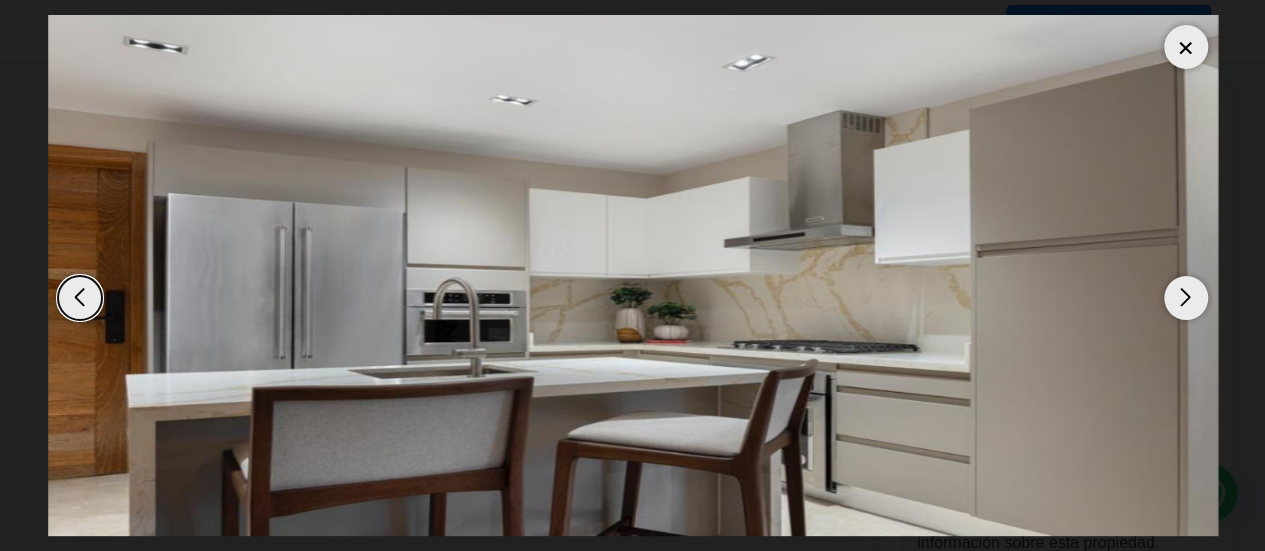 click at bounding box center [1186, 298] 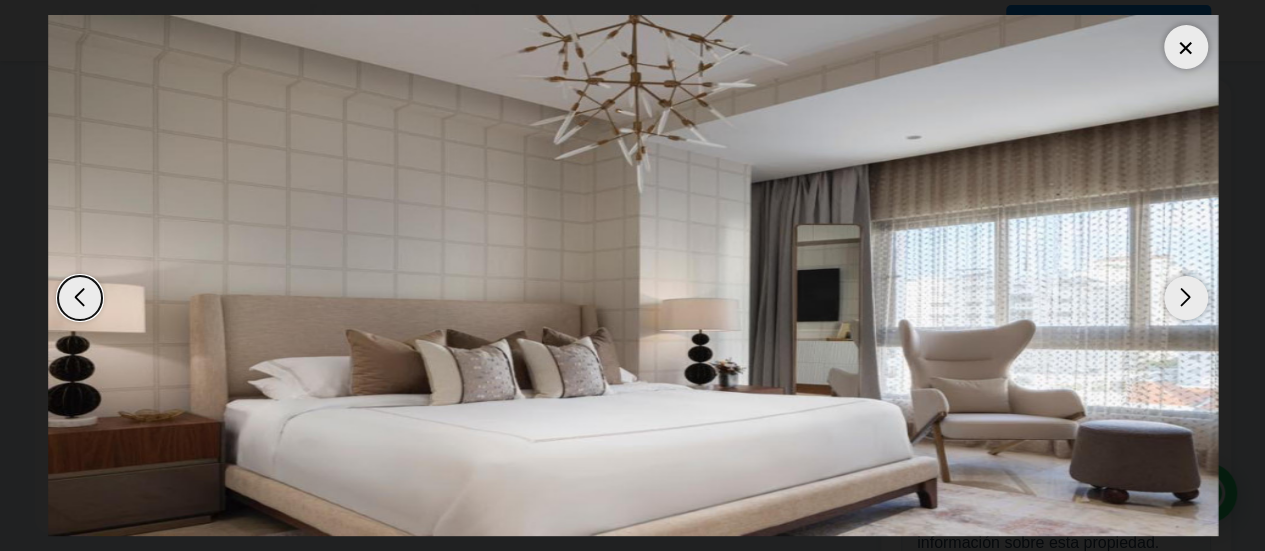 click at bounding box center [1186, 298] 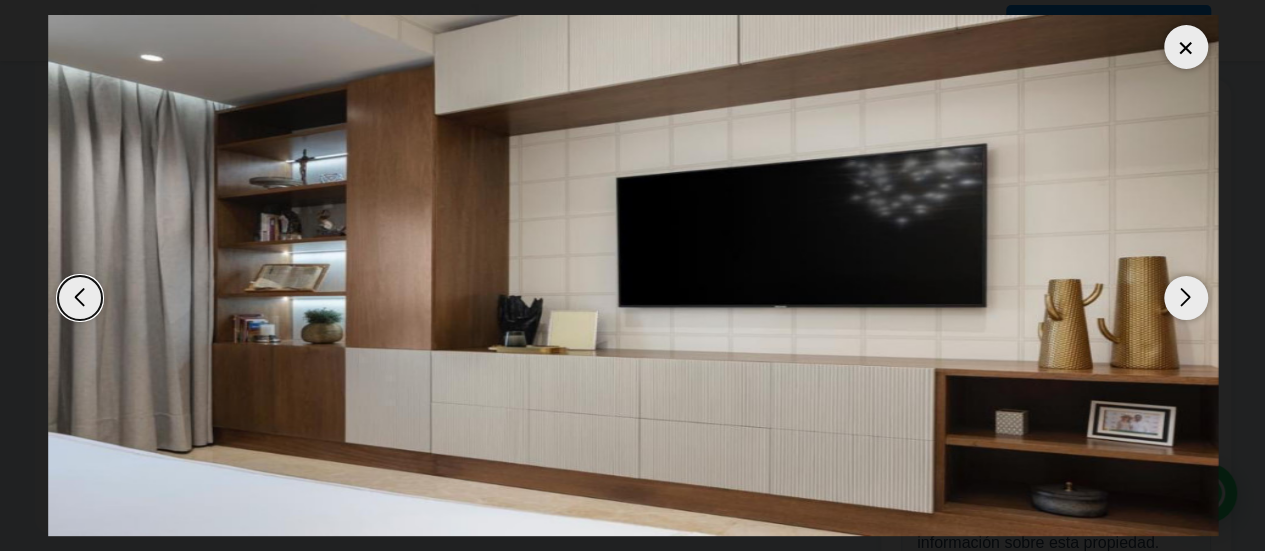 click at bounding box center (1186, 298) 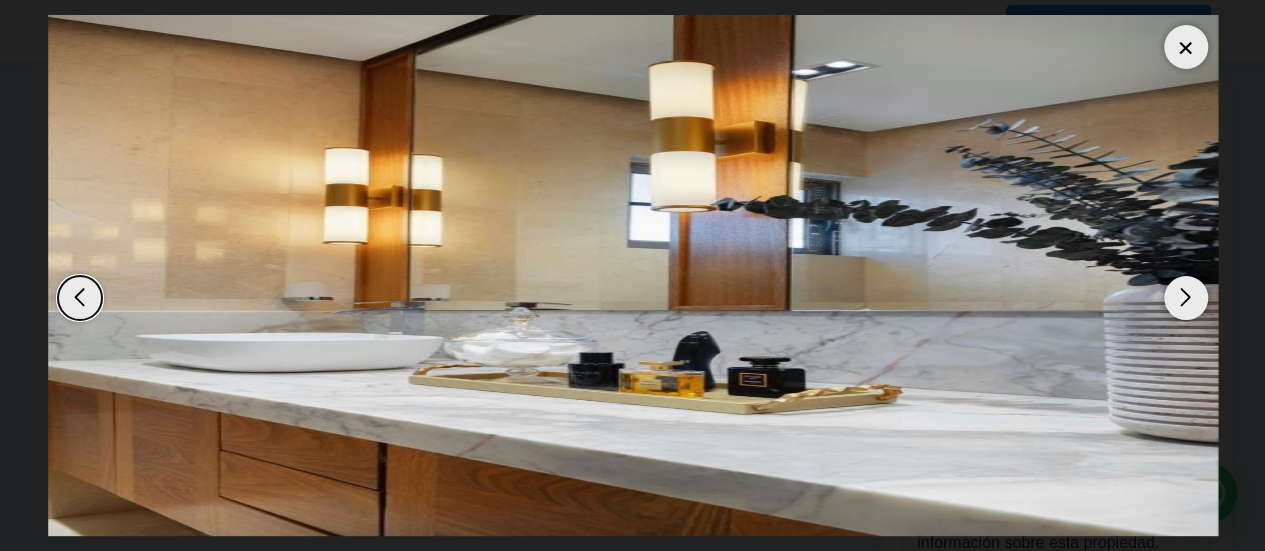 click at bounding box center (1186, 298) 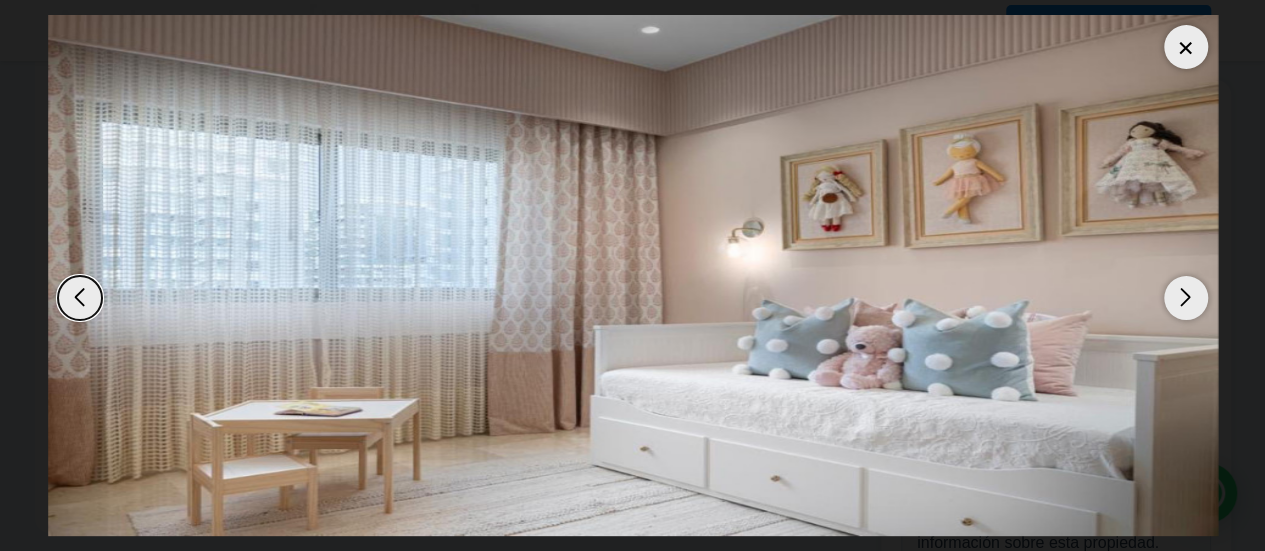 click at bounding box center (1186, 298) 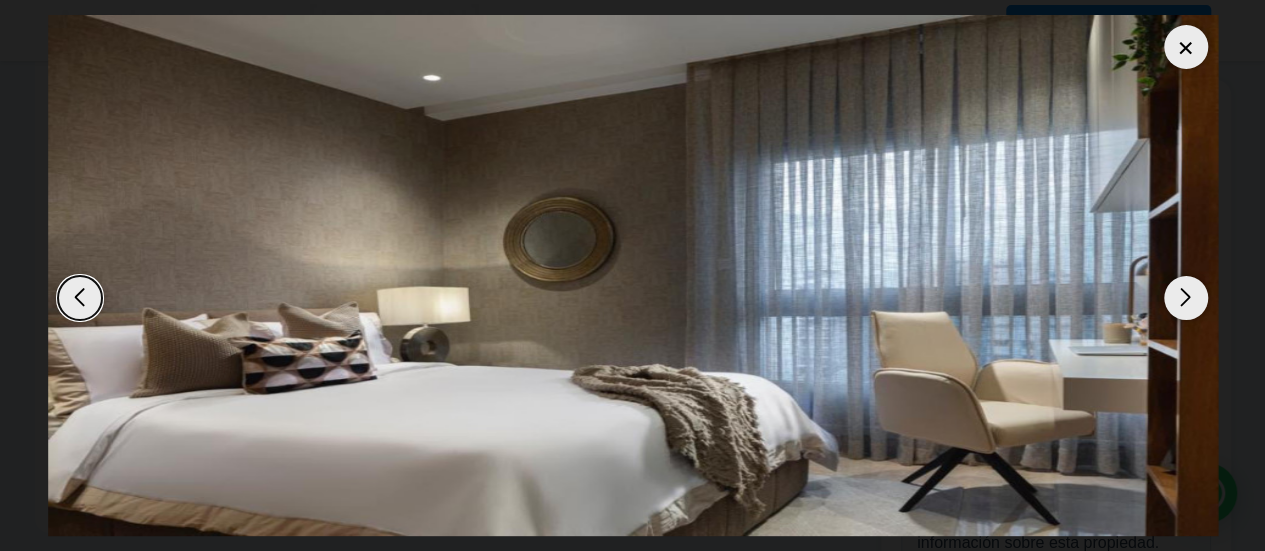 click at bounding box center [1186, 298] 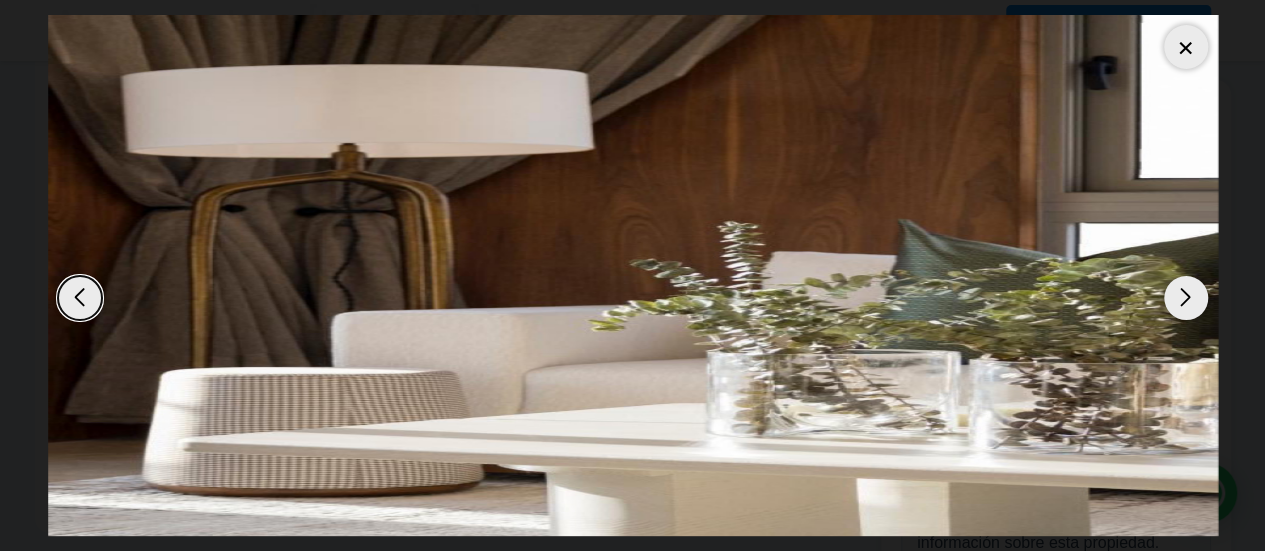 click at bounding box center (1186, 298) 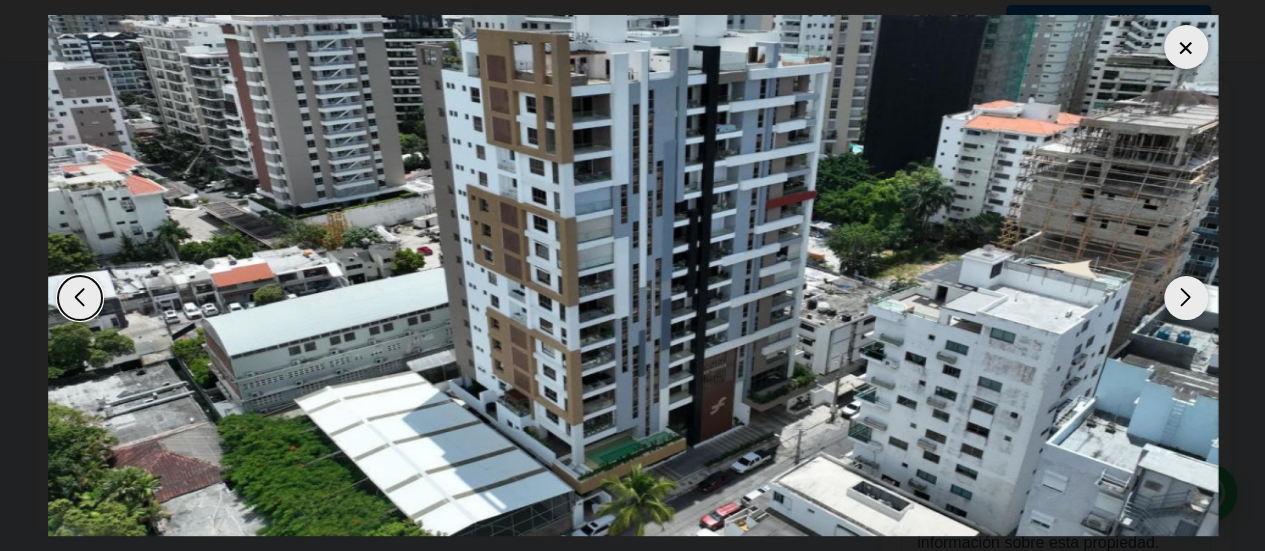 click at bounding box center (1186, 298) 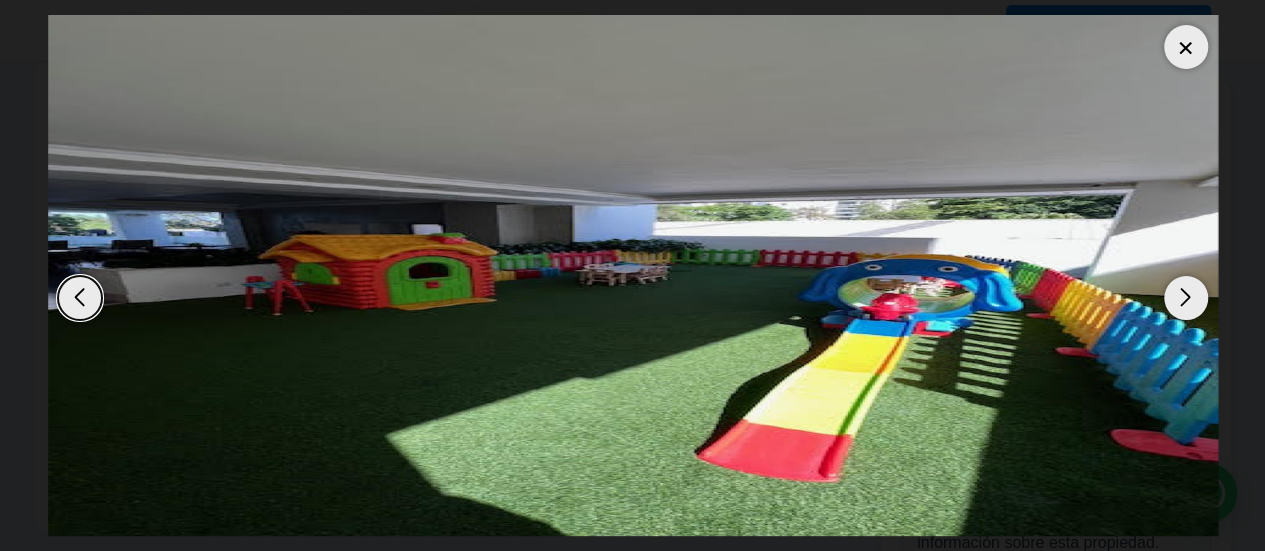 click at bounding box center [1186, 298] 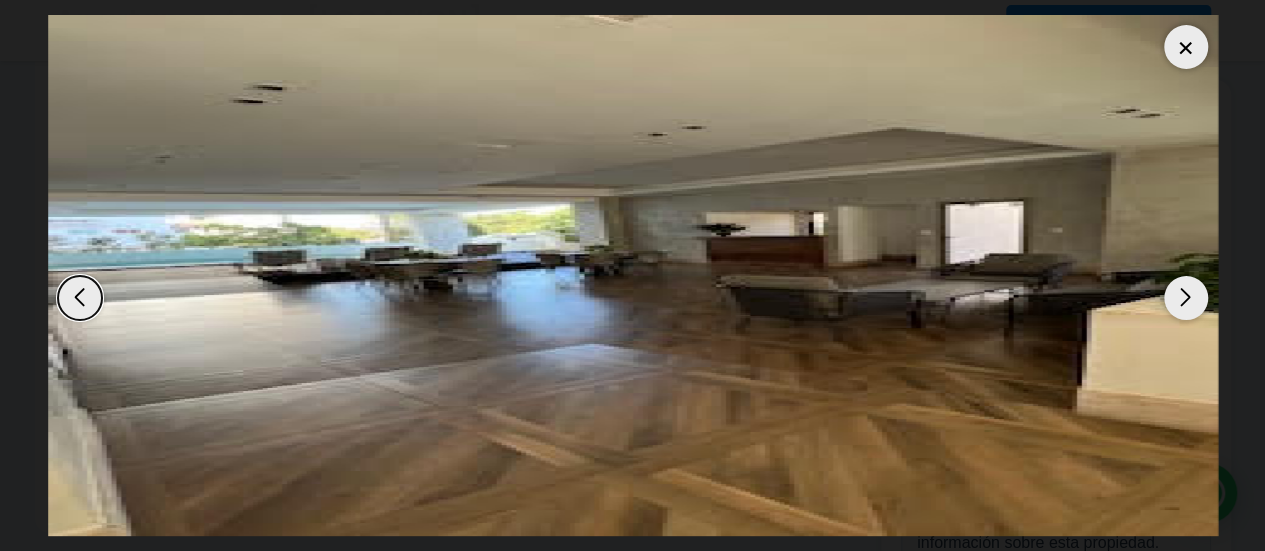click at bounding box center [1186, 298] 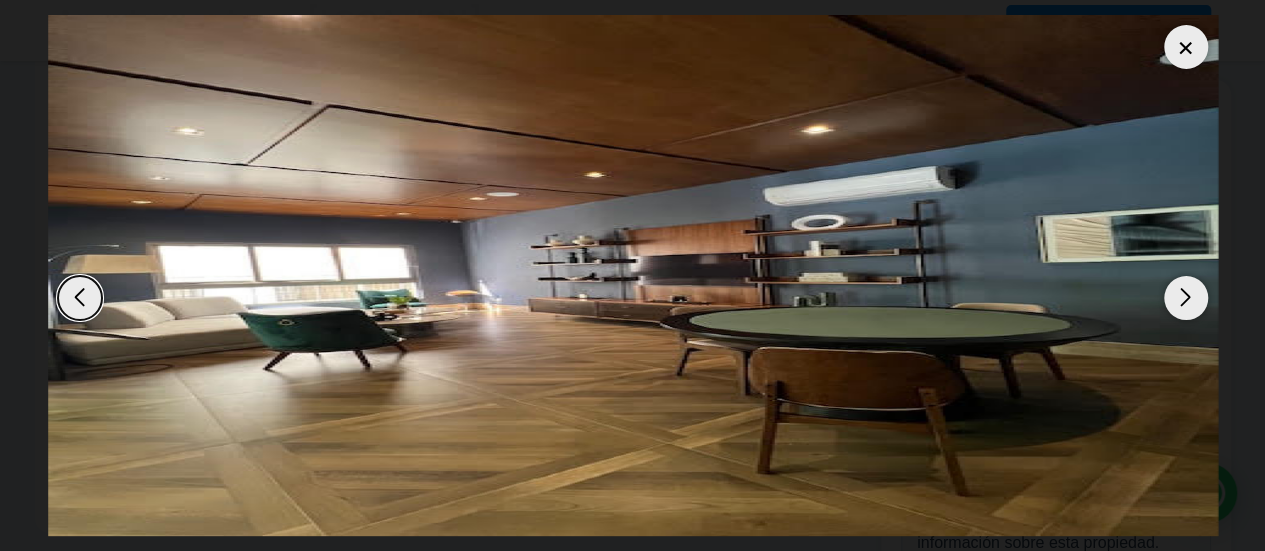 click at bounding box center (1186, 298) 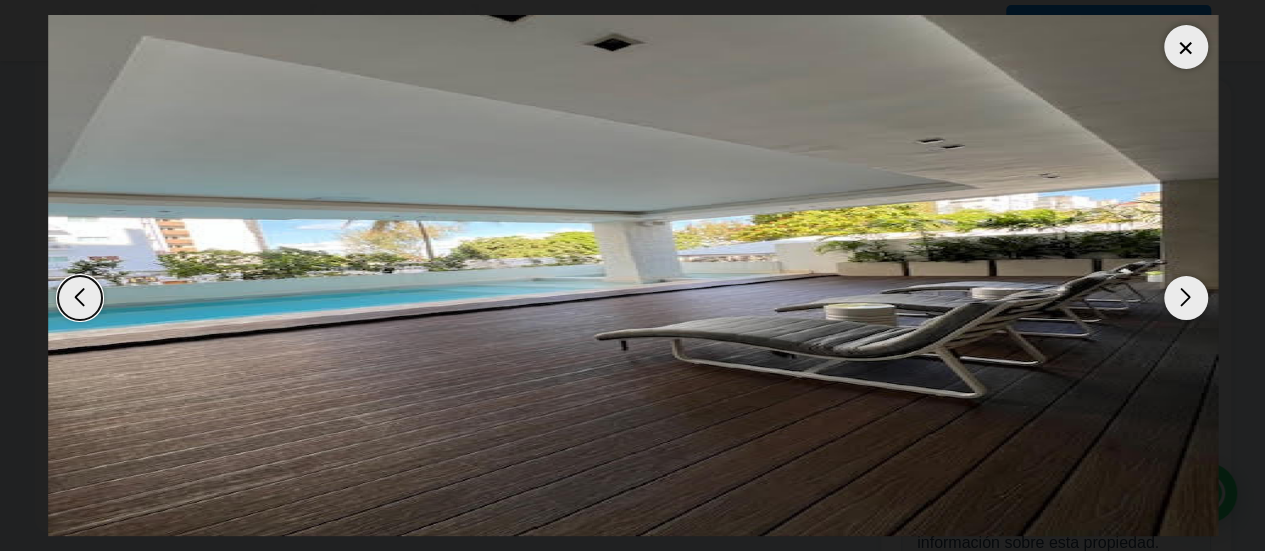 click at bounding box center [1186, 298] 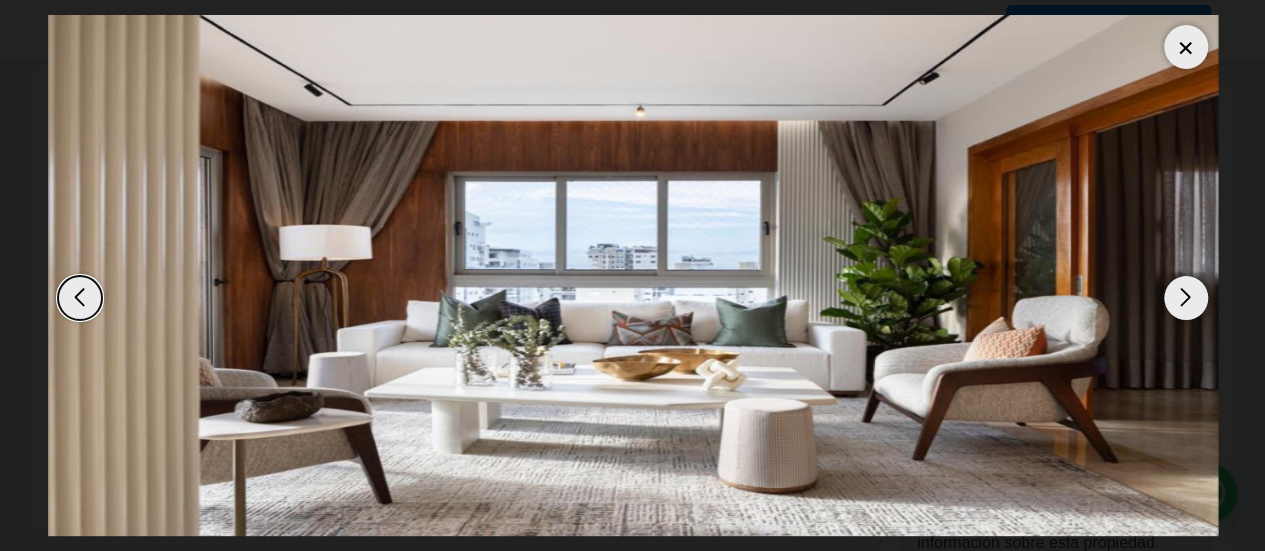 click at bounding box center [80, 298] 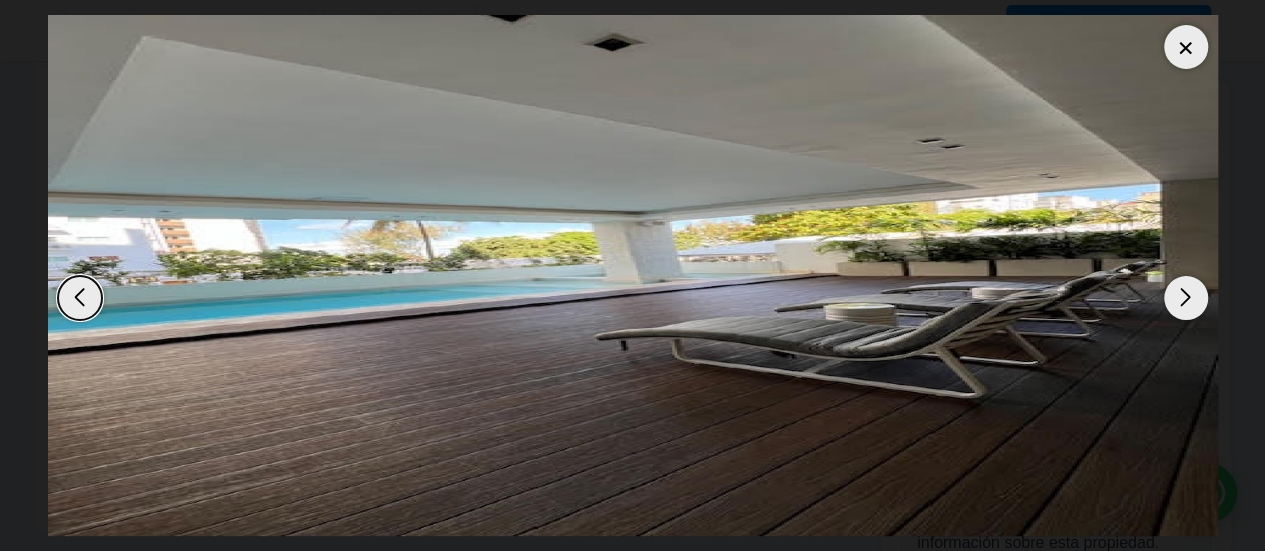 click at bounding box center [80, 298] 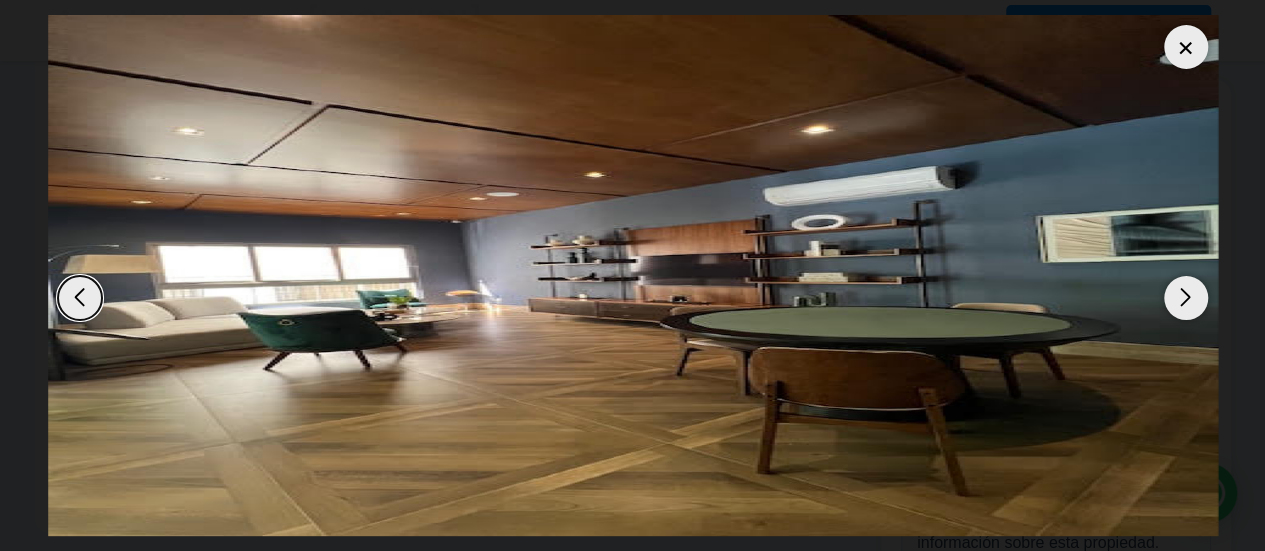 click at bounding box center (80, 298) 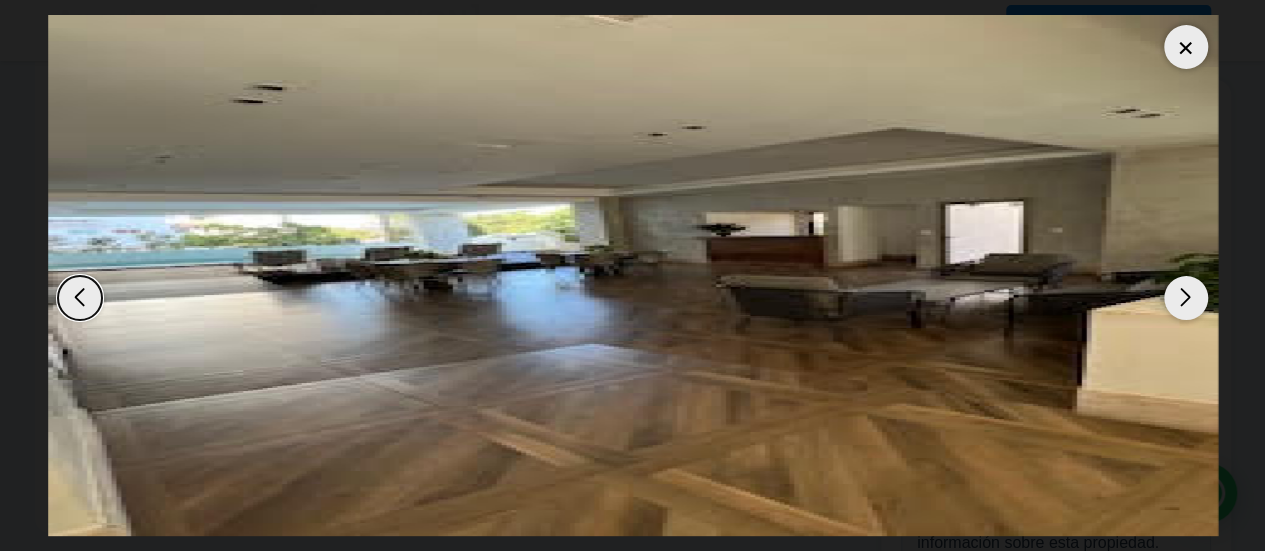 click at bounding box center [80, 298] 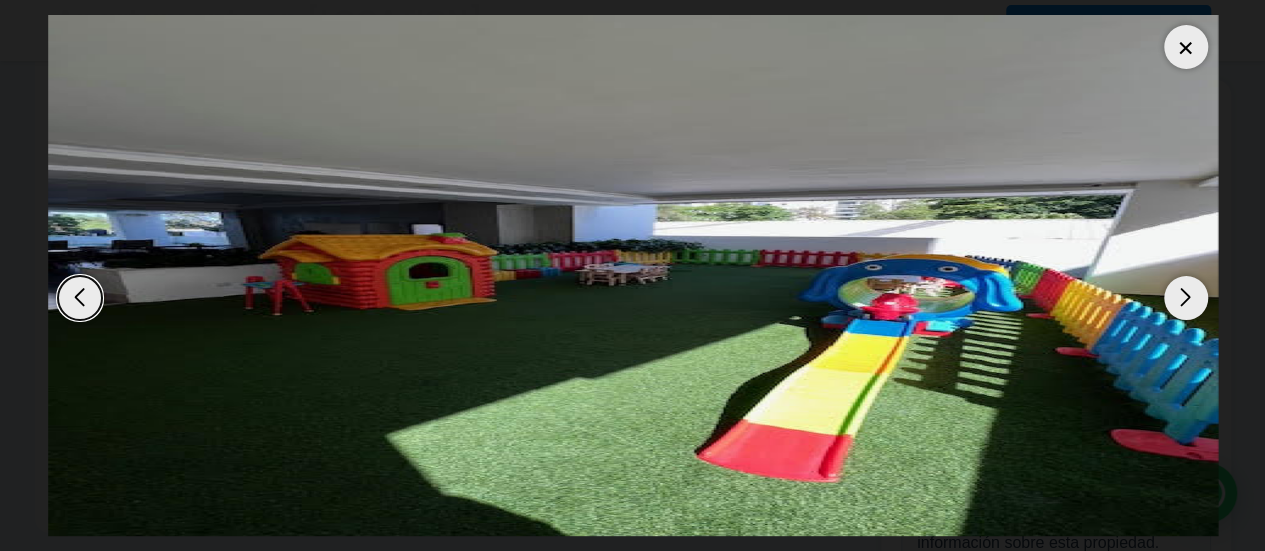 click at bounding box center [80, 298] 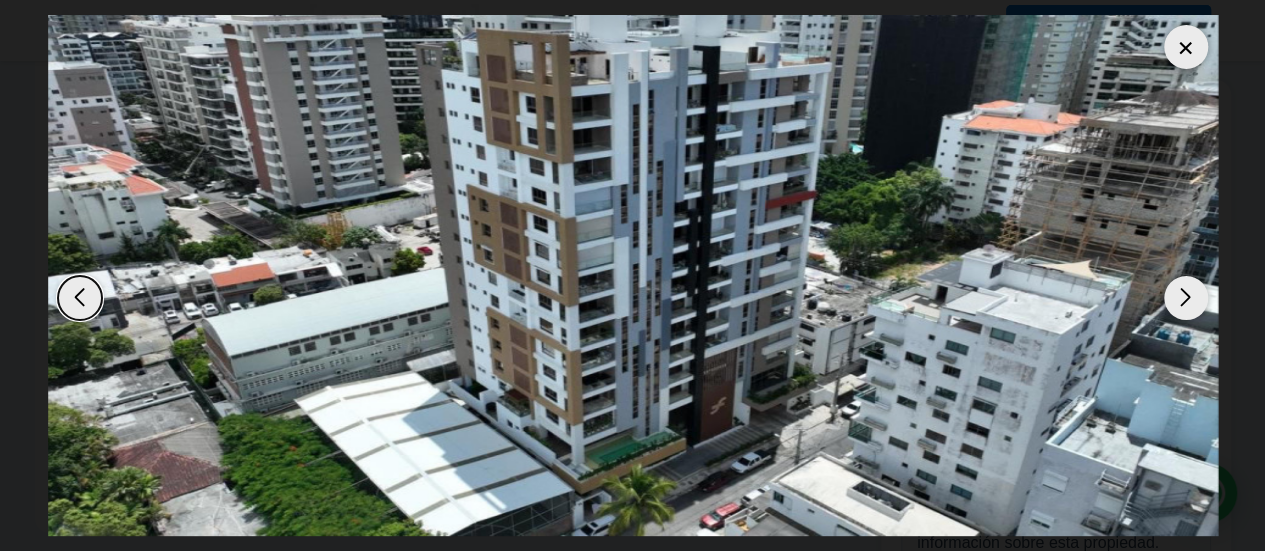 click at bounding box center [1186, 47] 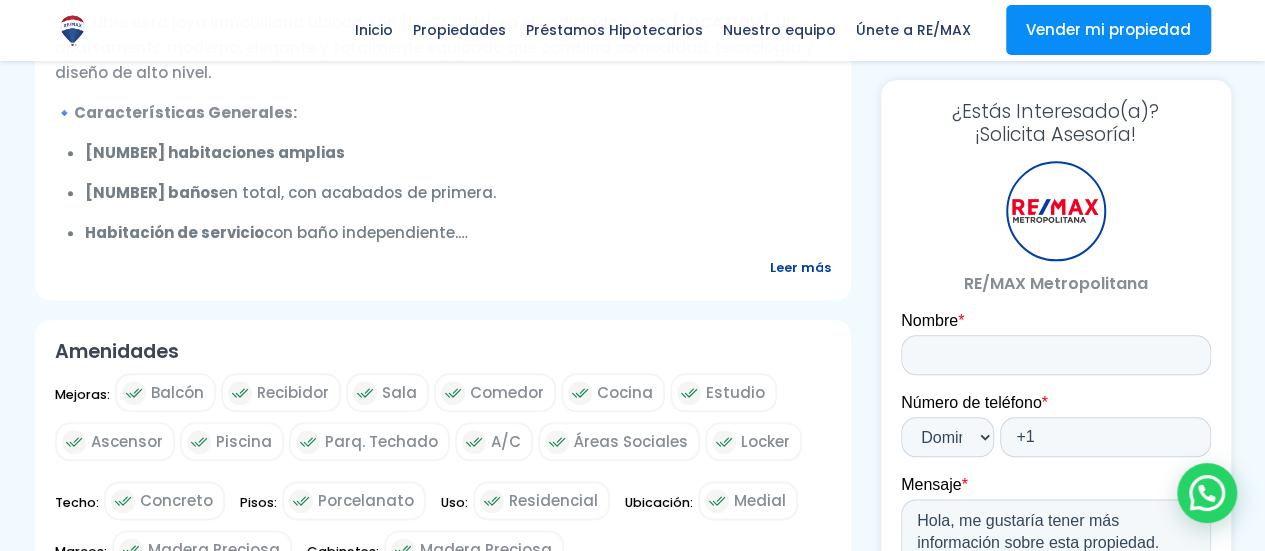 scroll, scrollTop: 1000, scrollLeft: 0, axis: vertical 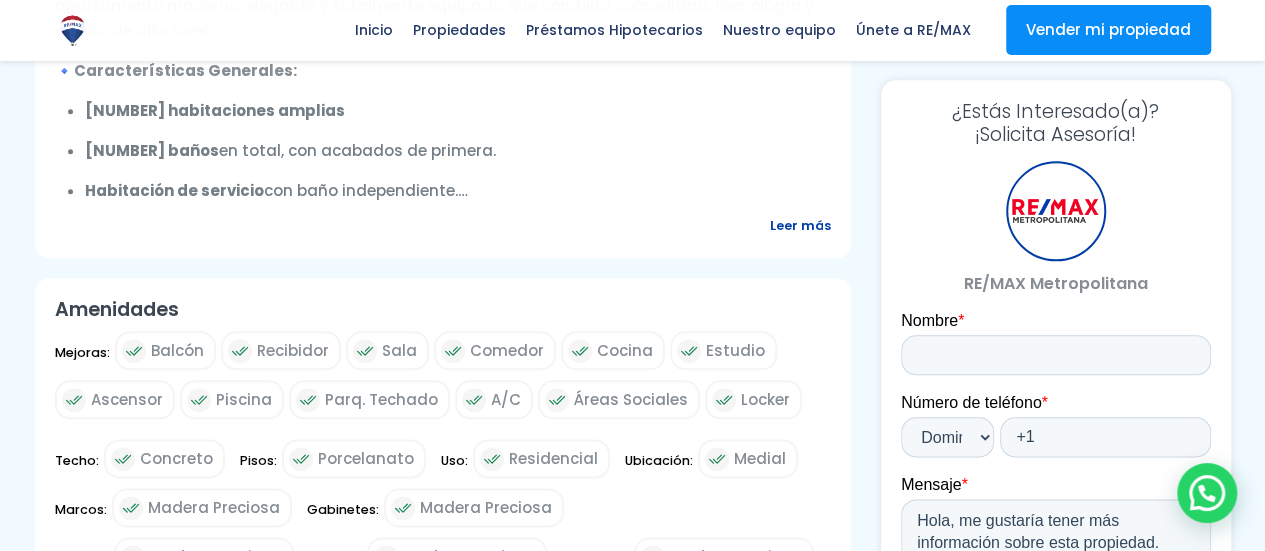 click on "Leer más" at bounding box center (800, 225) 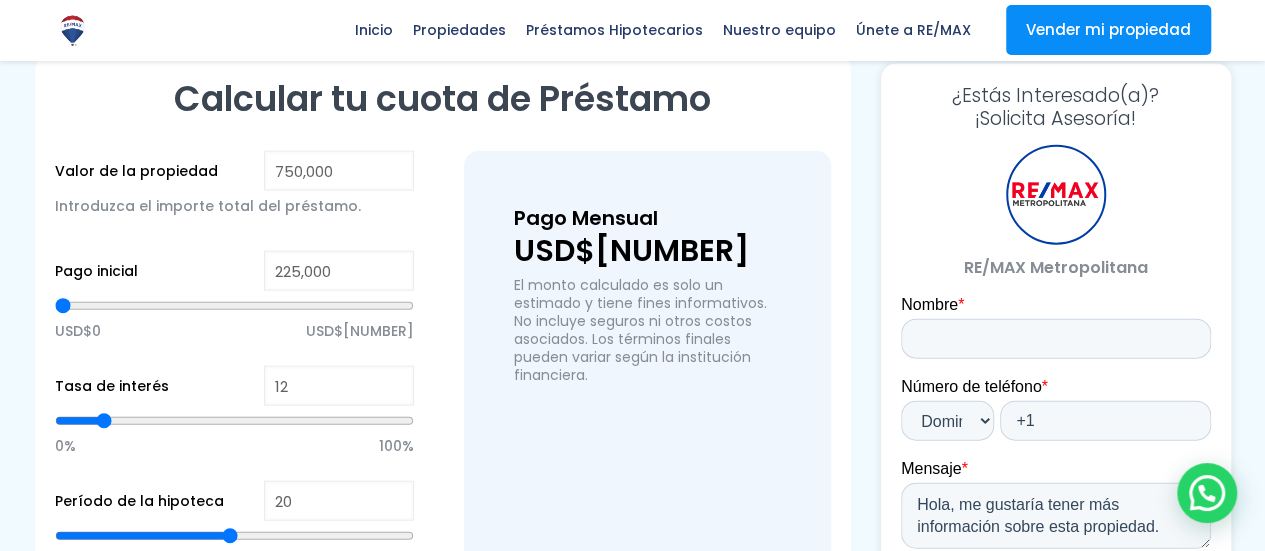 scroll, scrollTop: 2200, scrollLeft: 0, axis: vertical 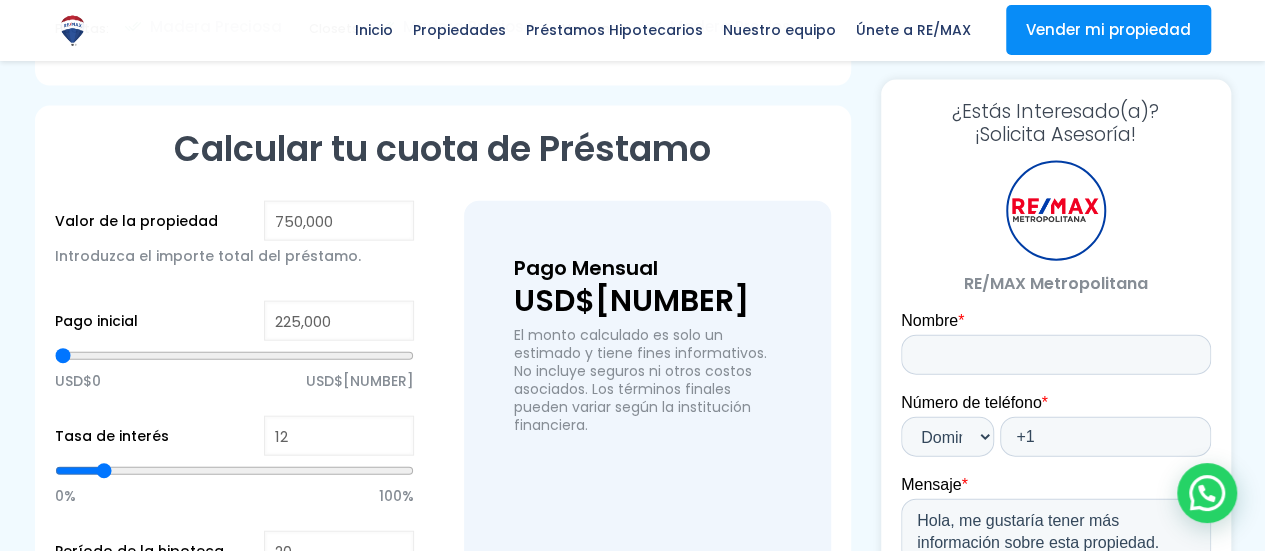 type on "385,229" 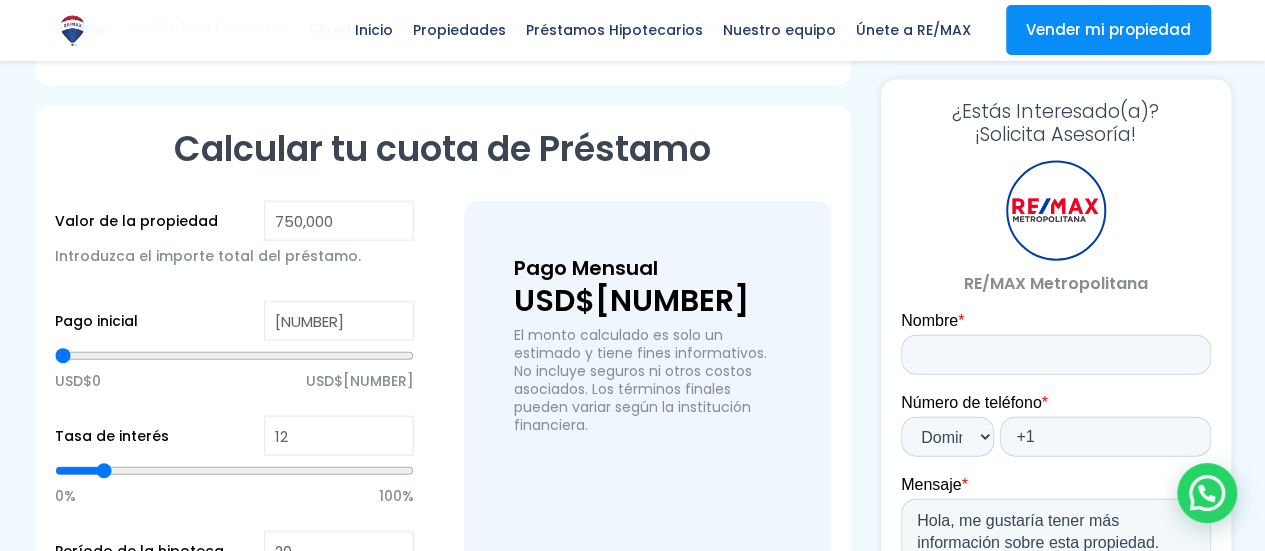type on "388,142" 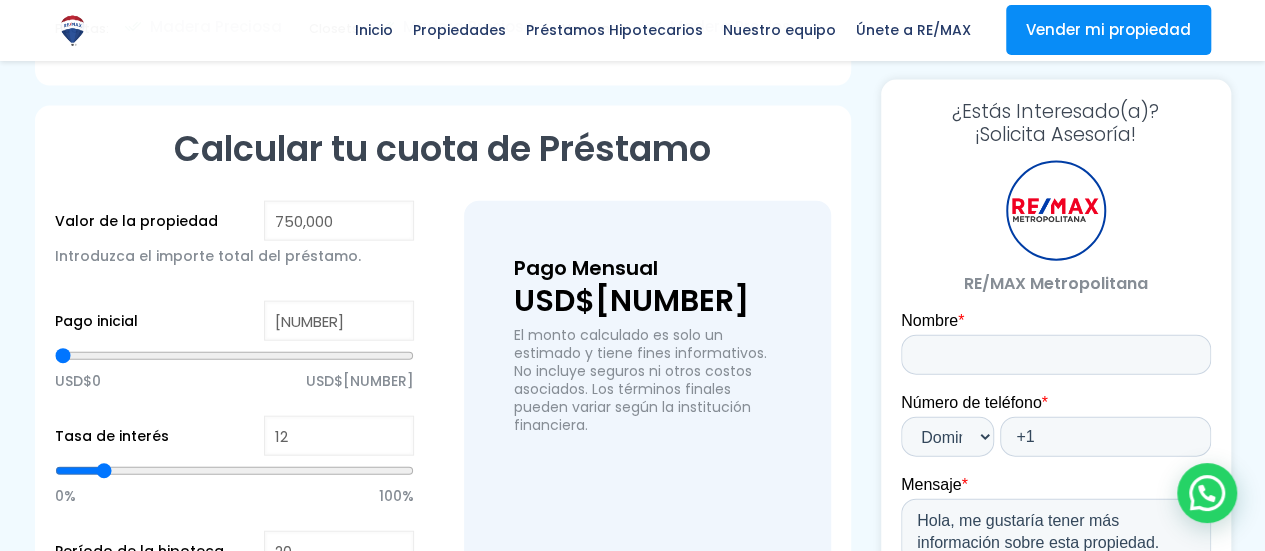 type on "414,358" 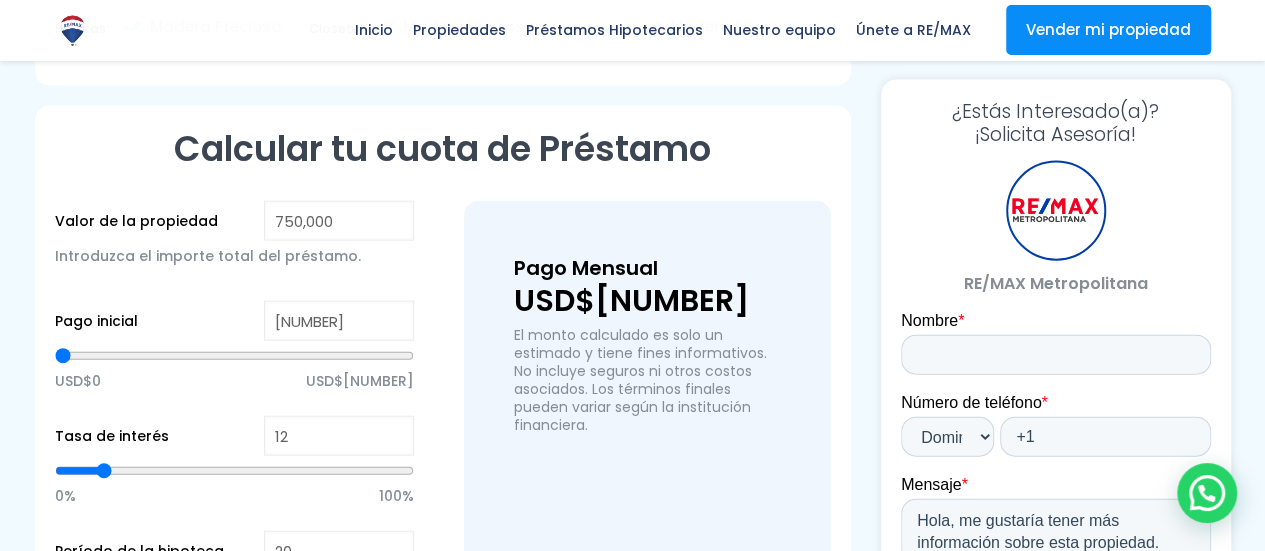 type on "414358" 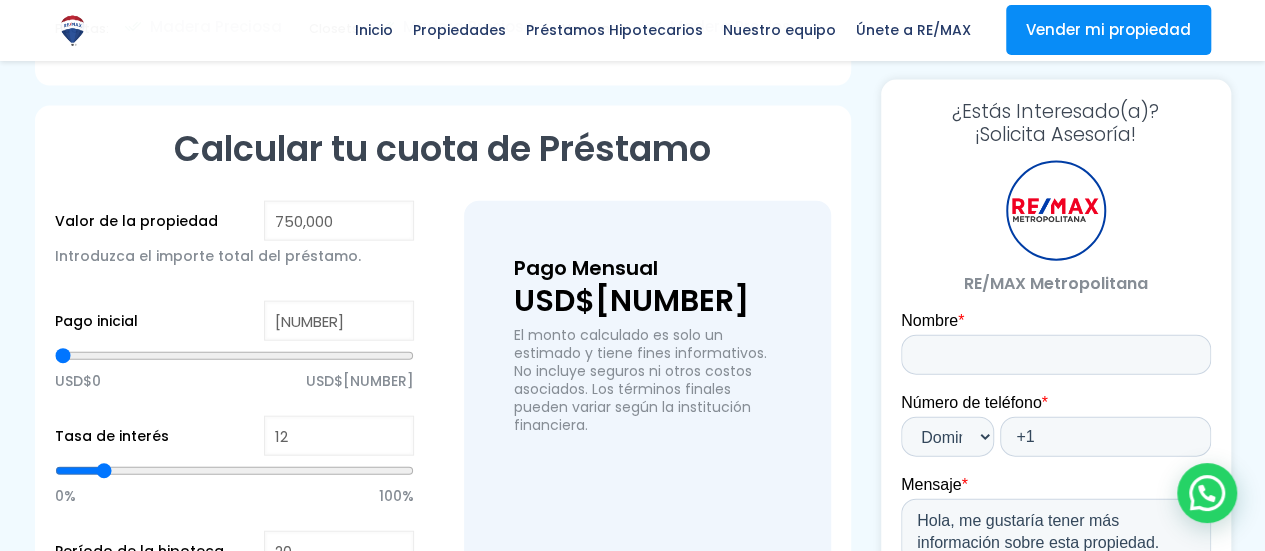type on "415,815" 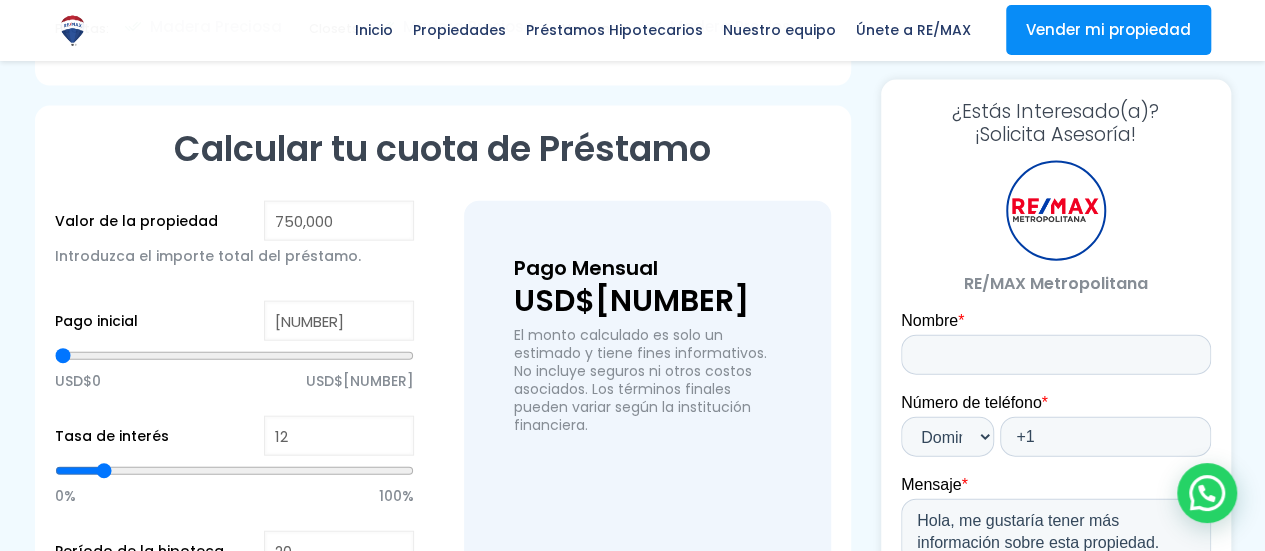 type on "415815" 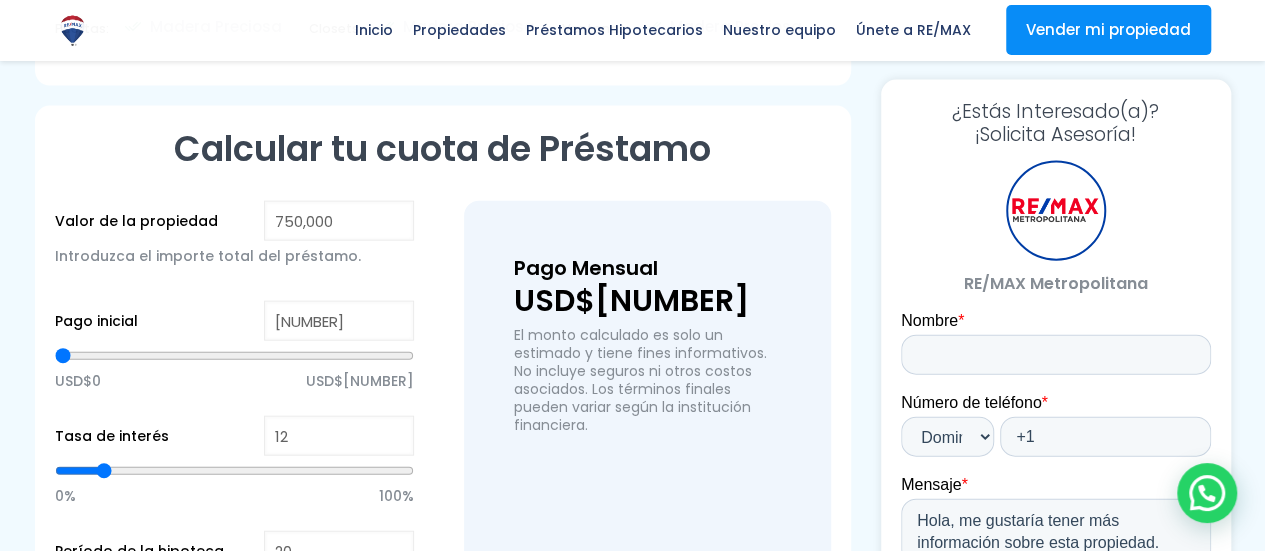 type on "417,271" 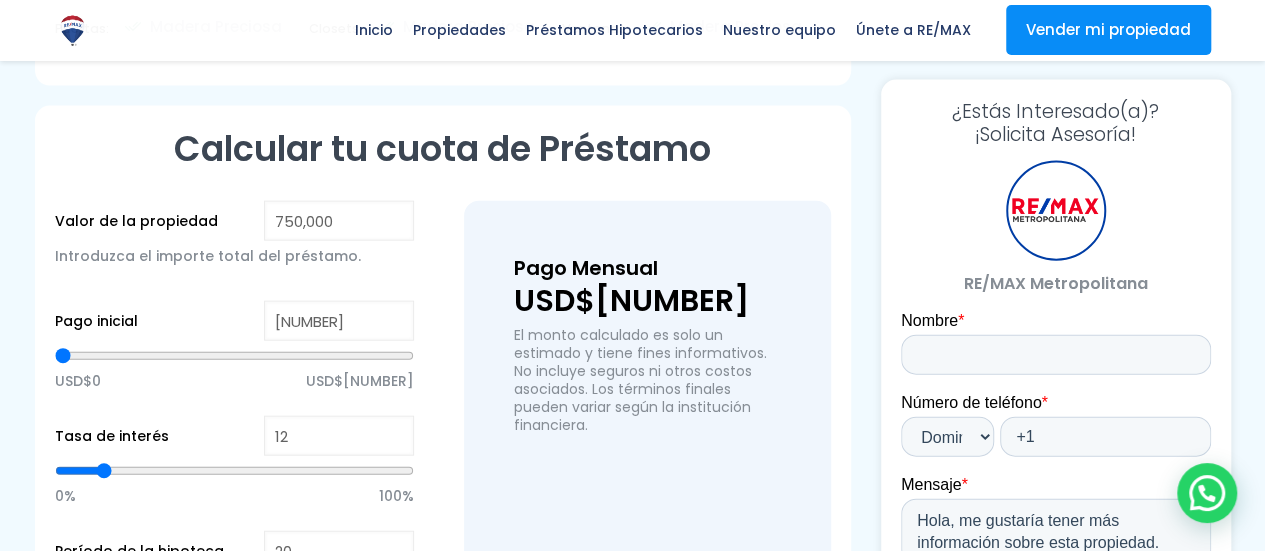 type on "417271" 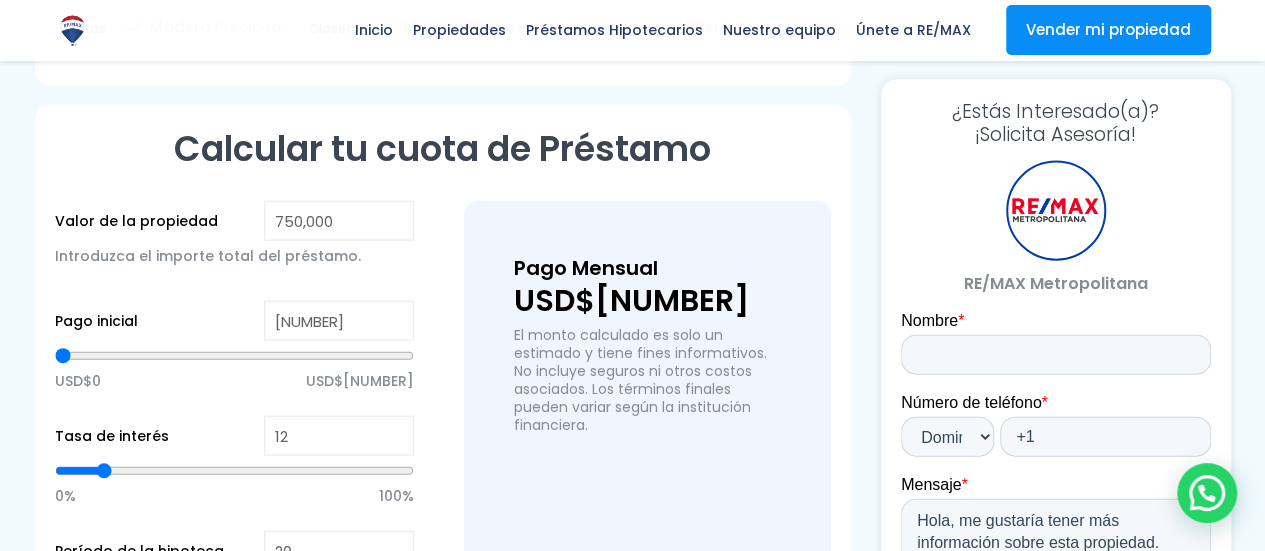 type on "418,727" 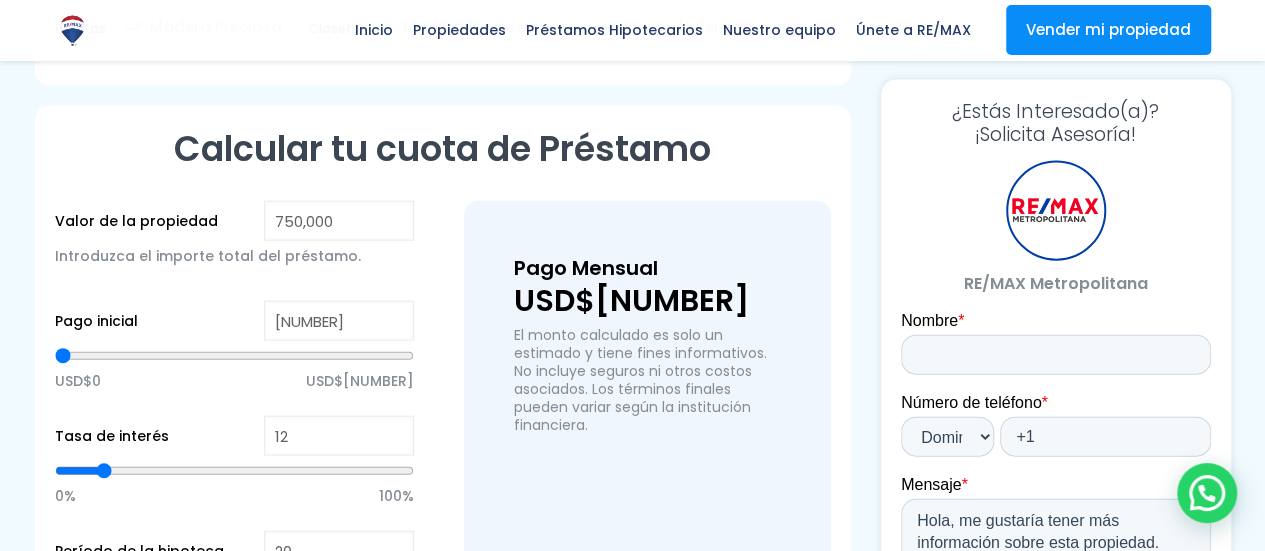 type on "418727" 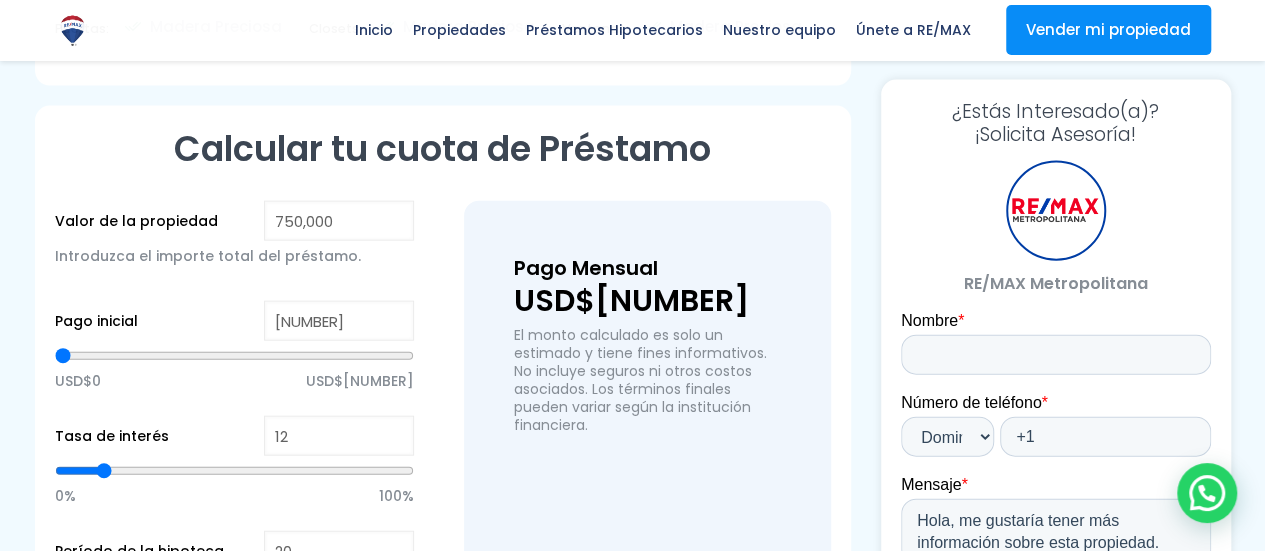 type on "420,184" 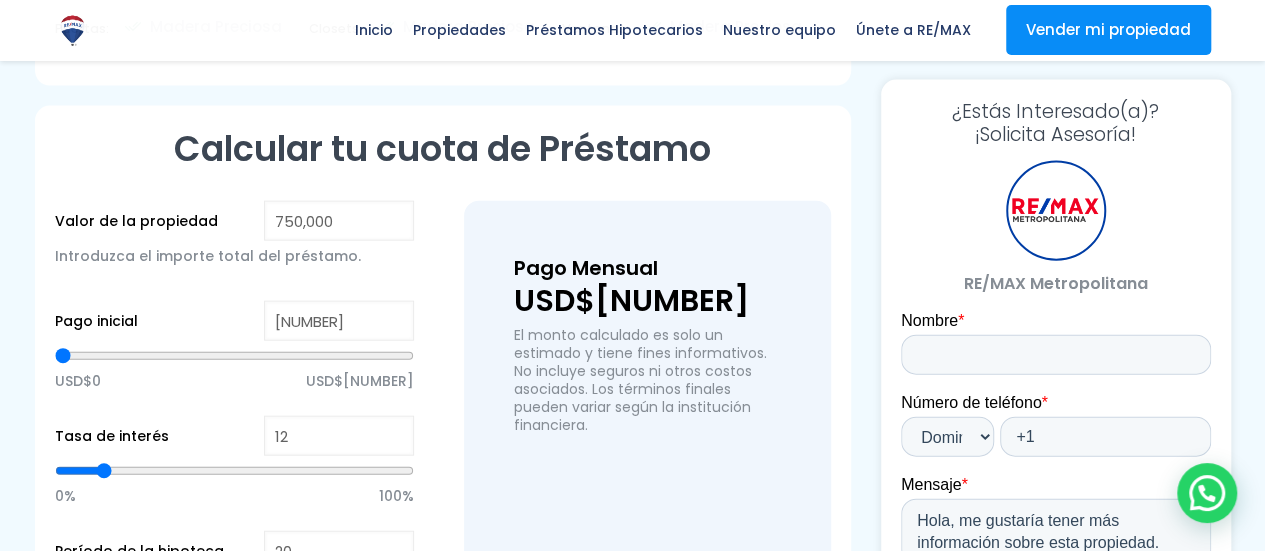 type on "420184" 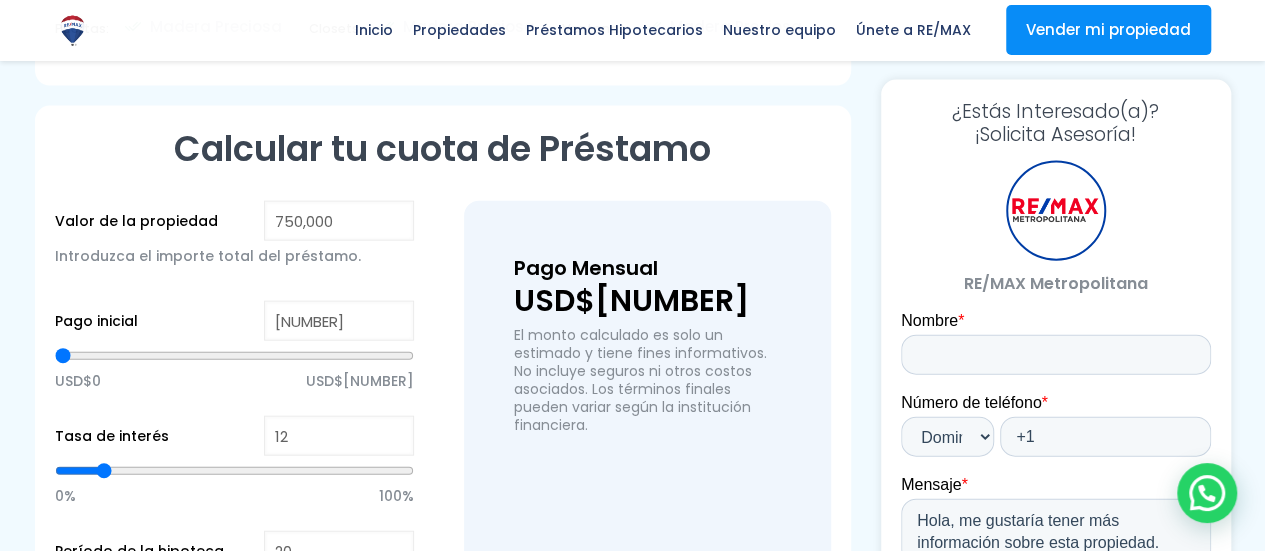 type on "421,640" 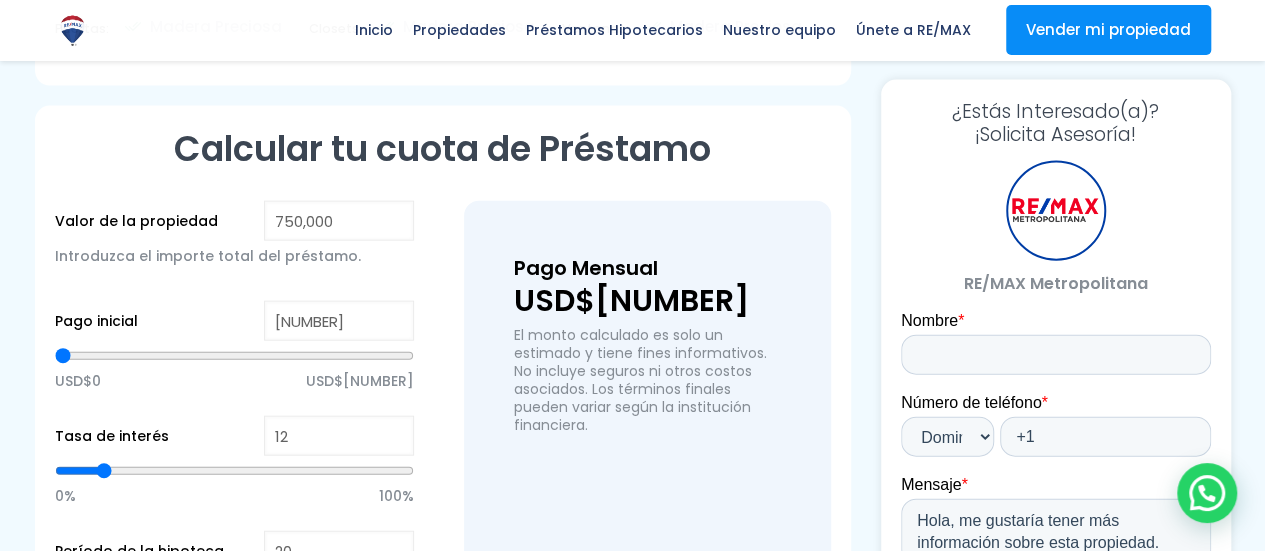 type on "421640" 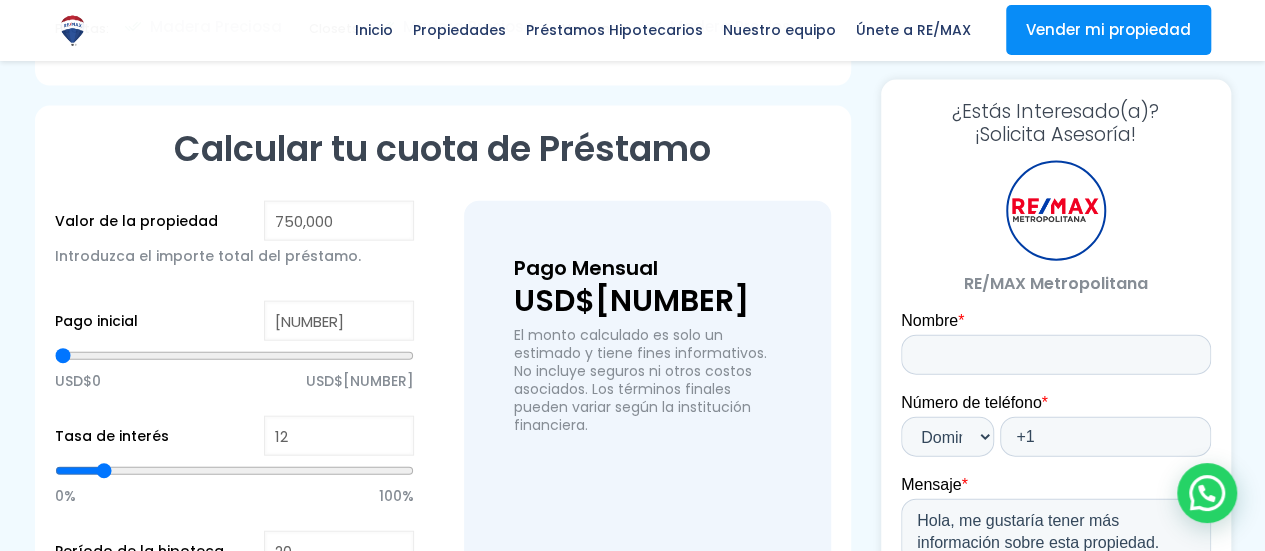 type on "430,379" 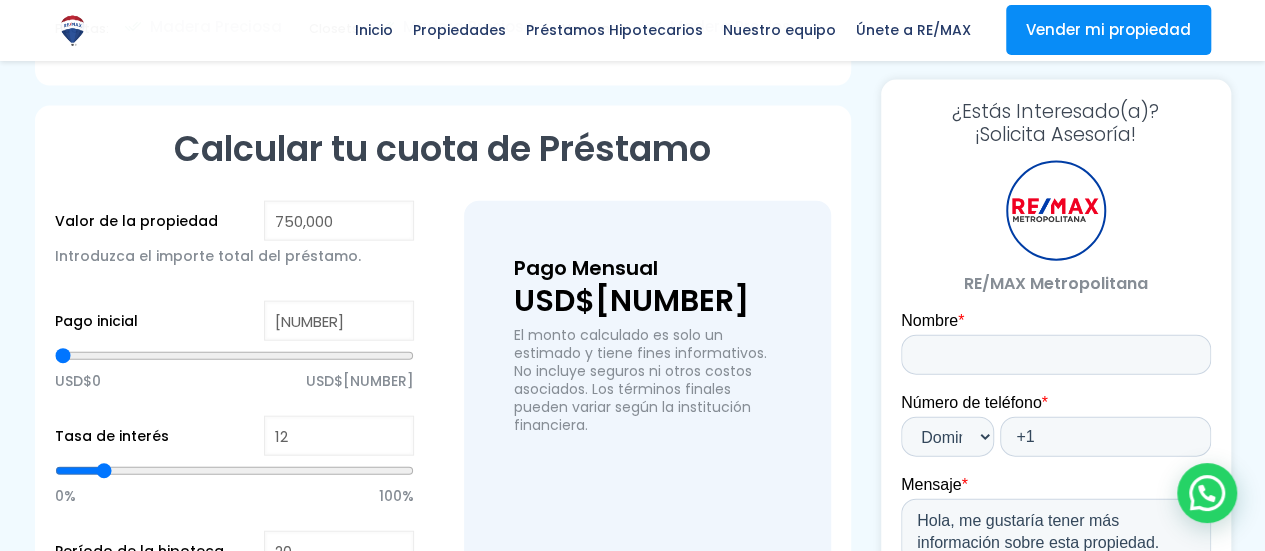 type on "430379" 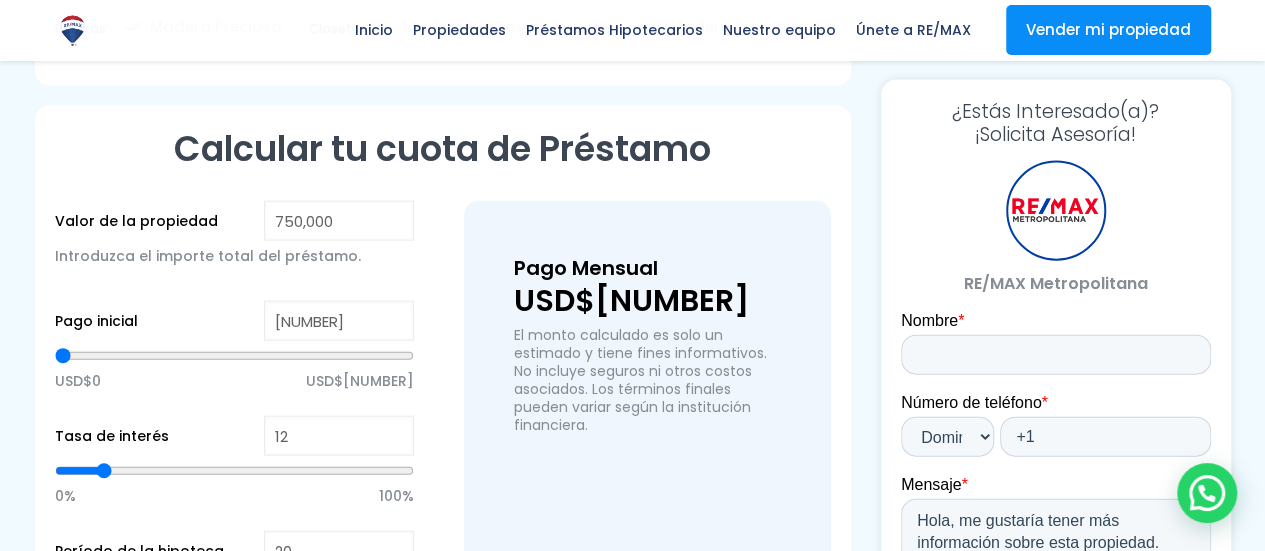 type on "431,835" 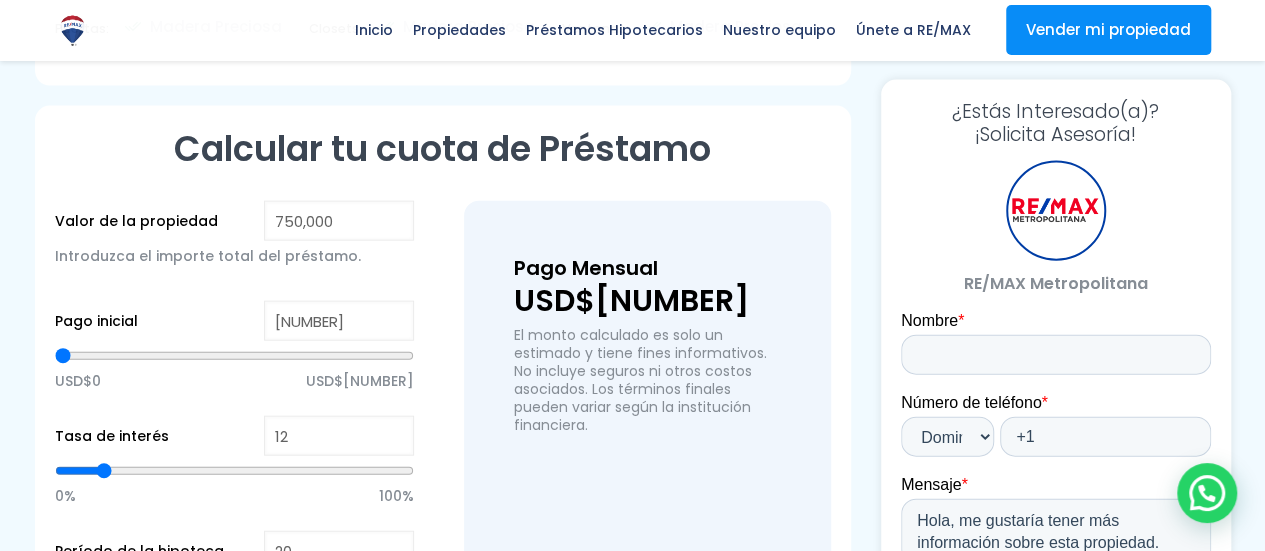 type on "431835" 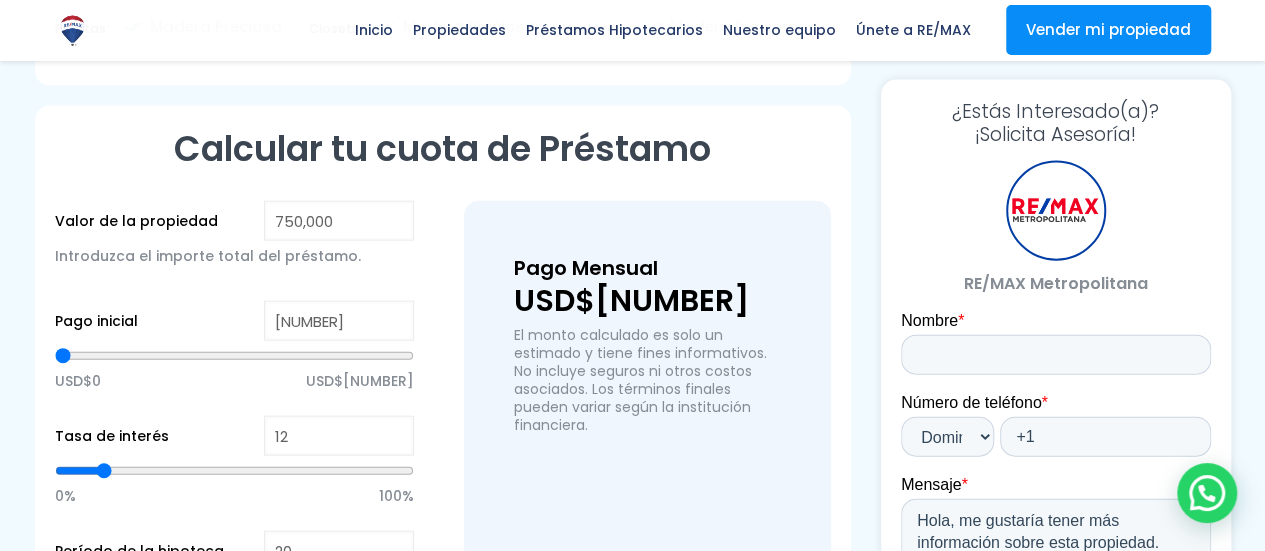 type on "433,292" 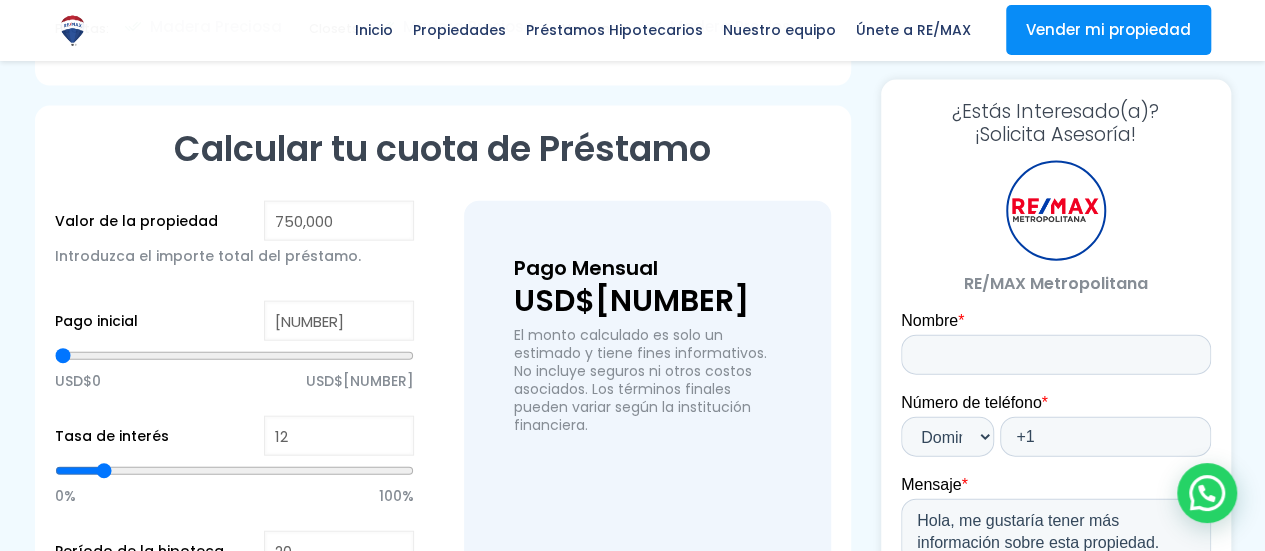 type on "433292" 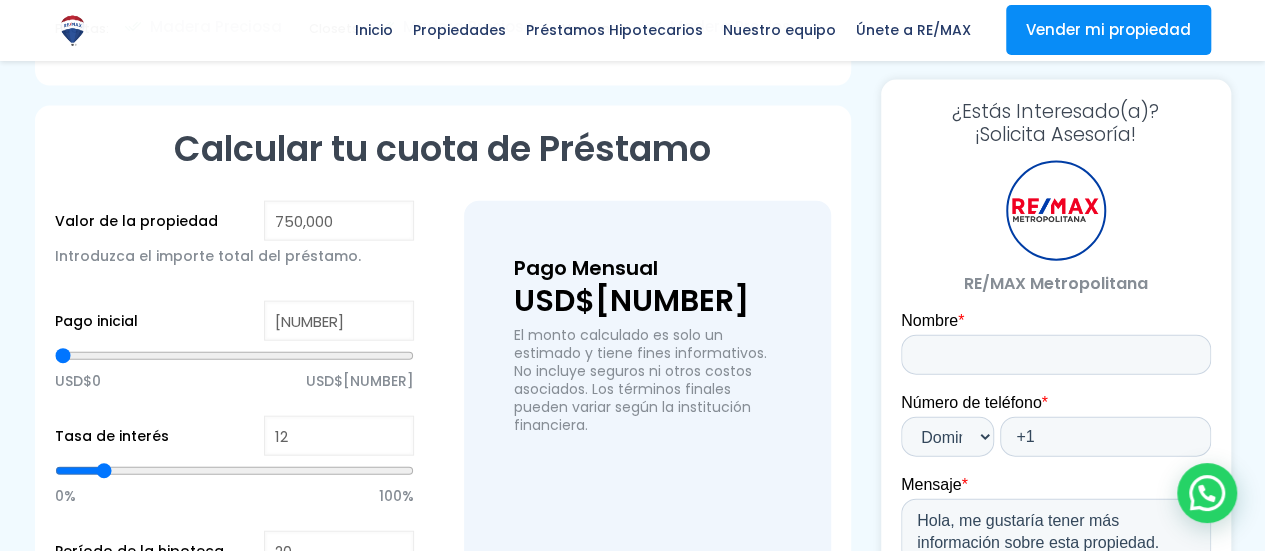 type on "434,748" 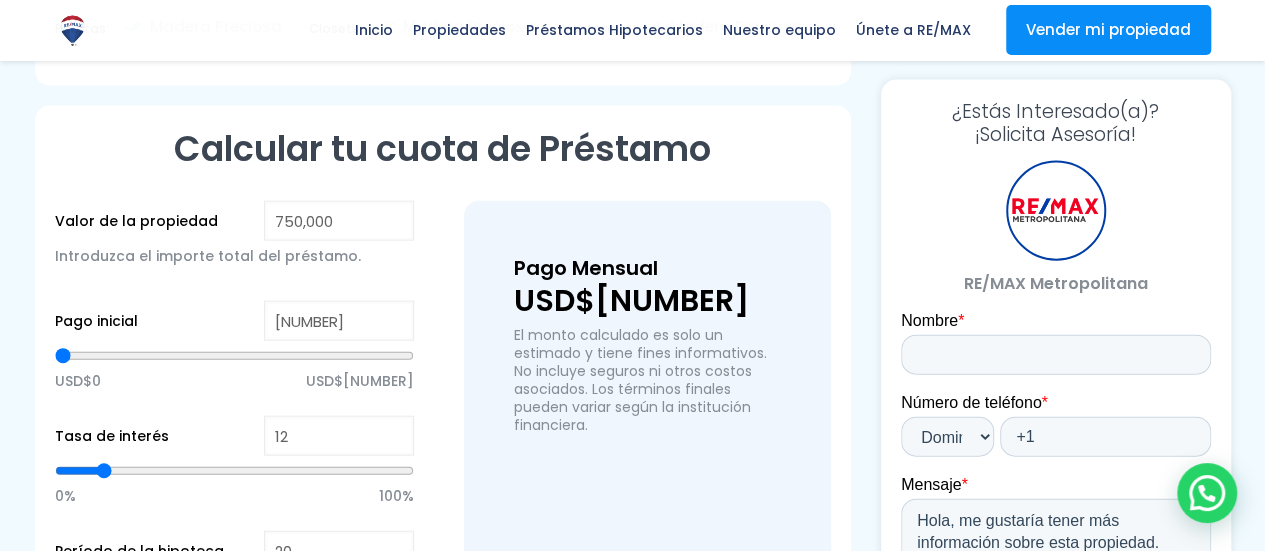 type on "434748" 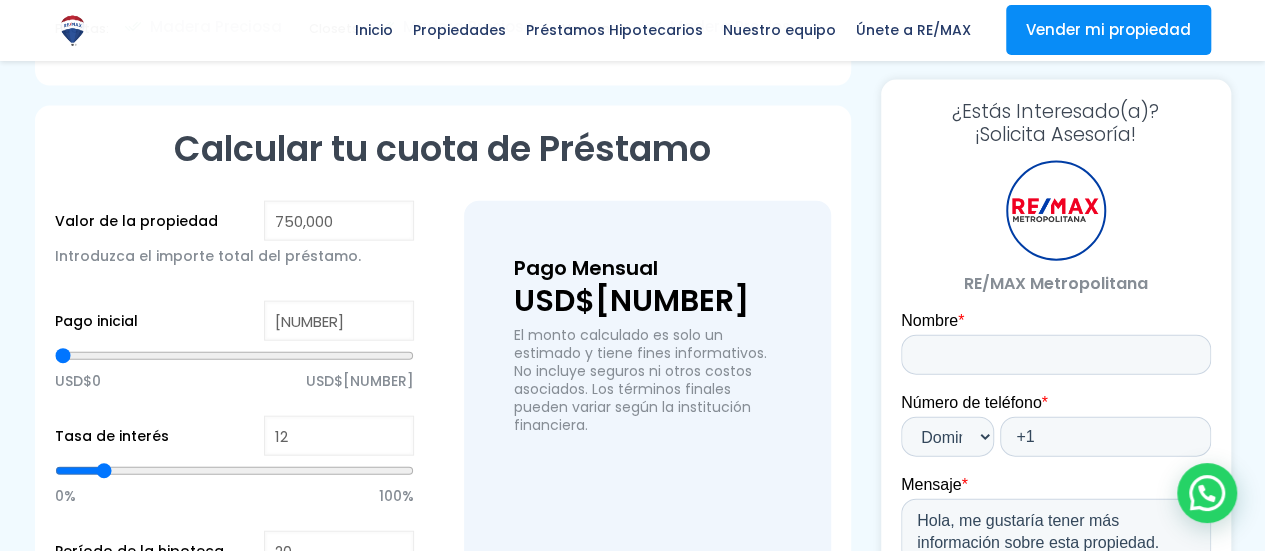 type on "436,205" 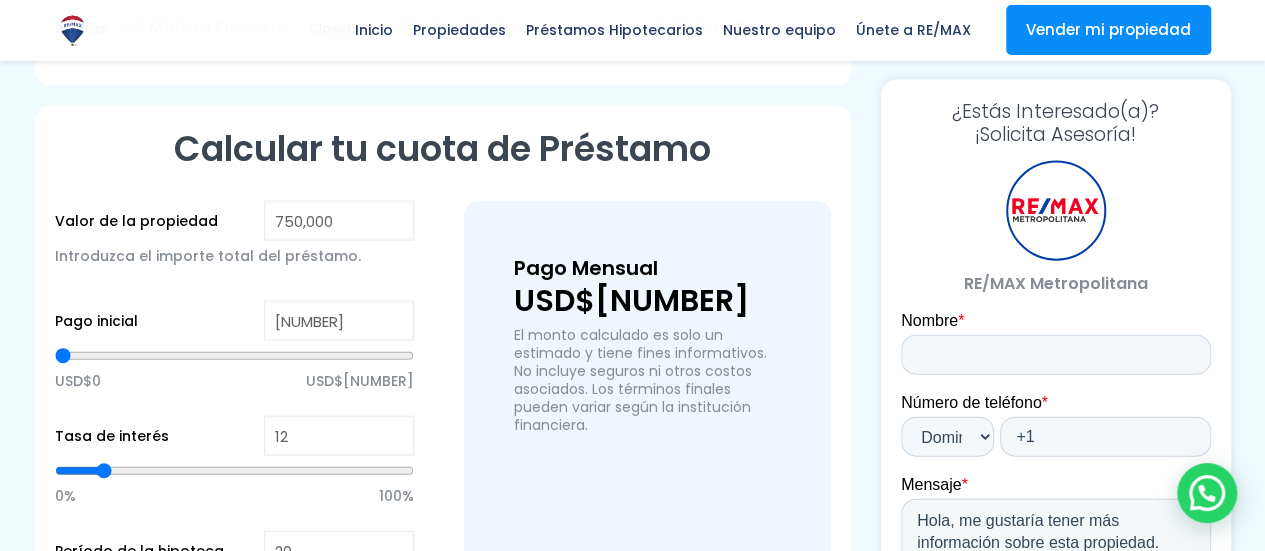 type on "436205" 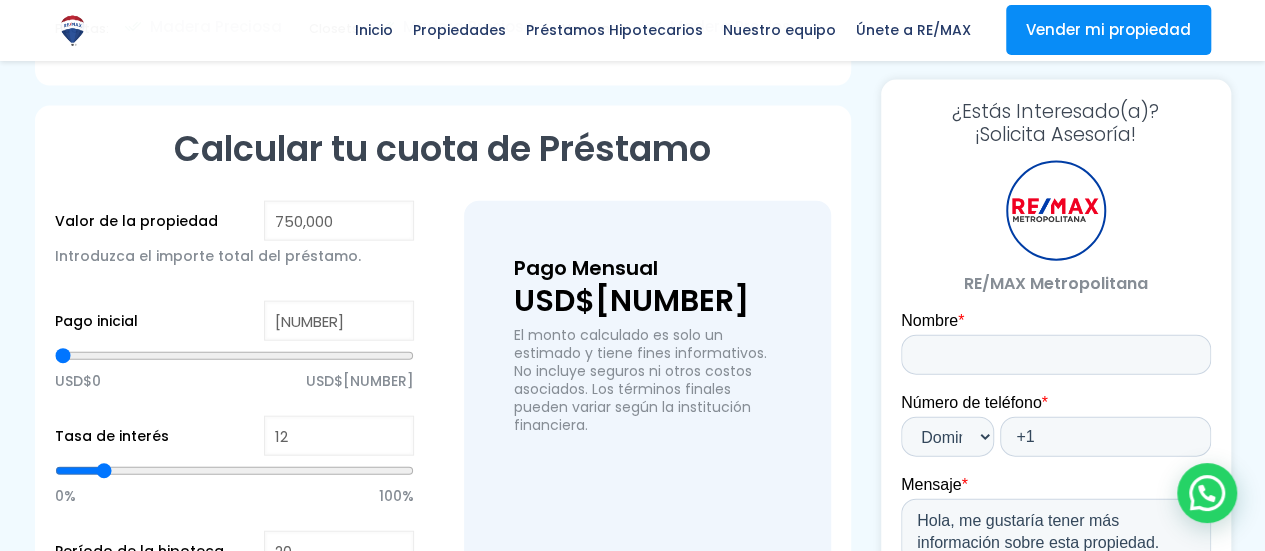 type on "437,661" 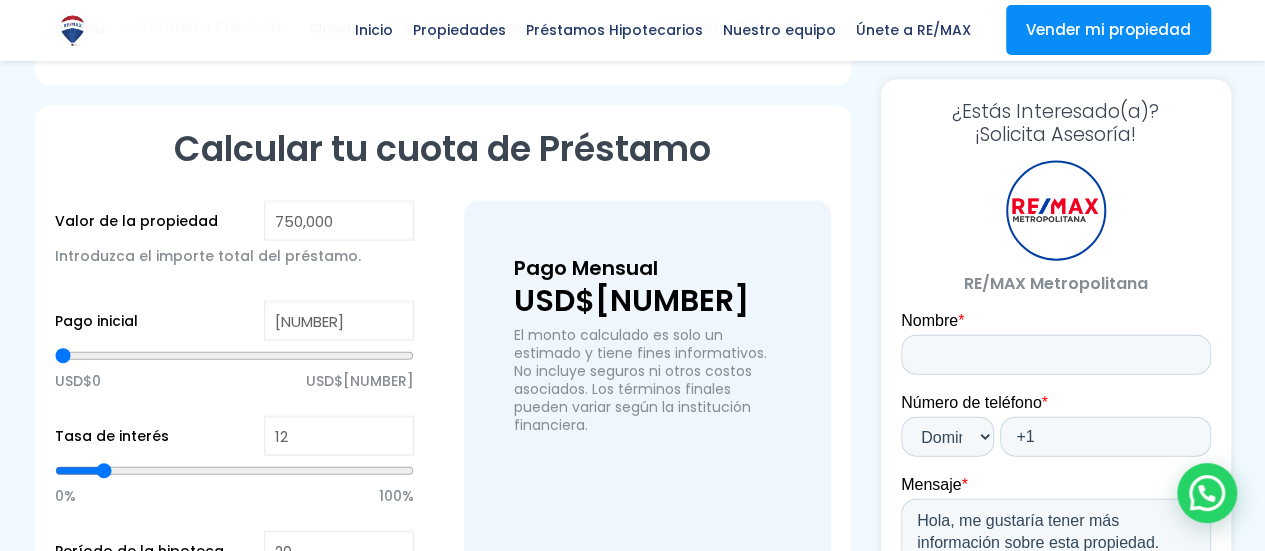 type on "437661" 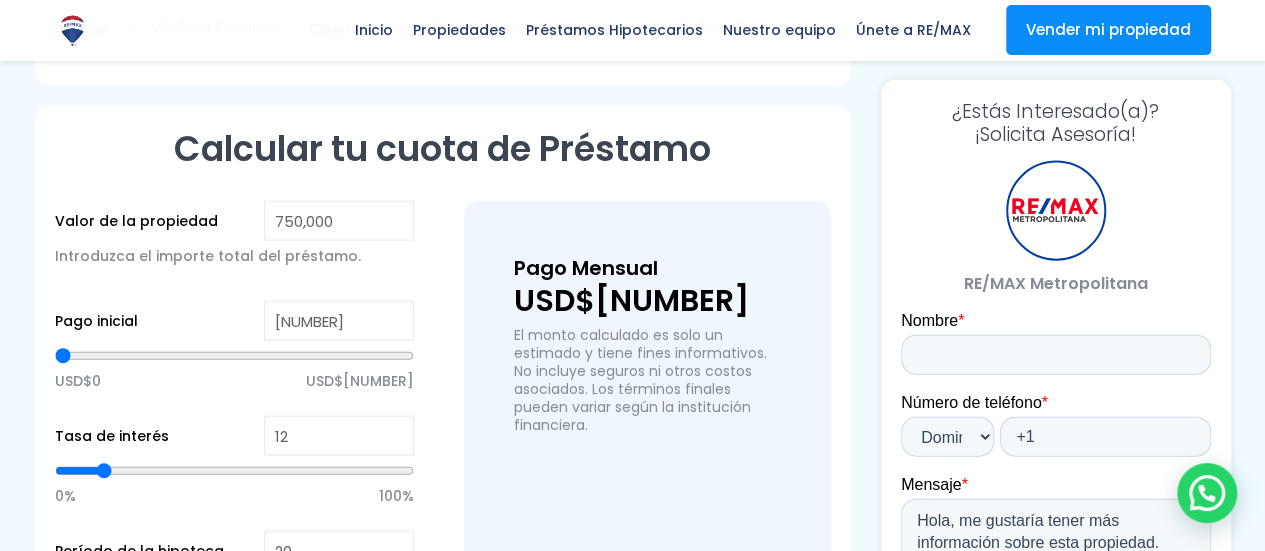 type on "439,118" 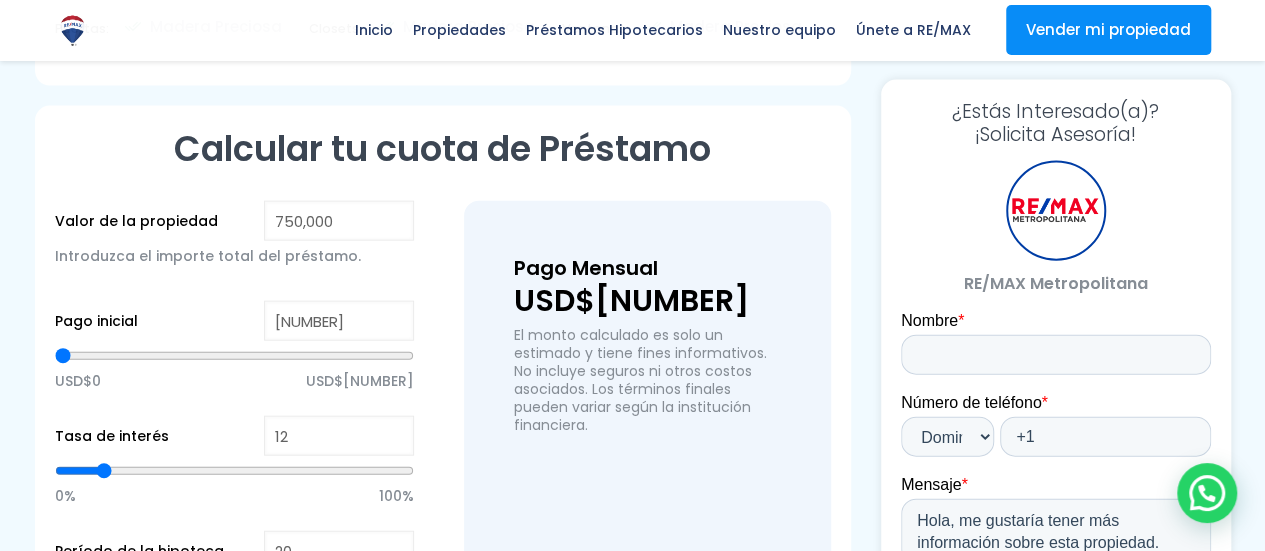 type on "439118" 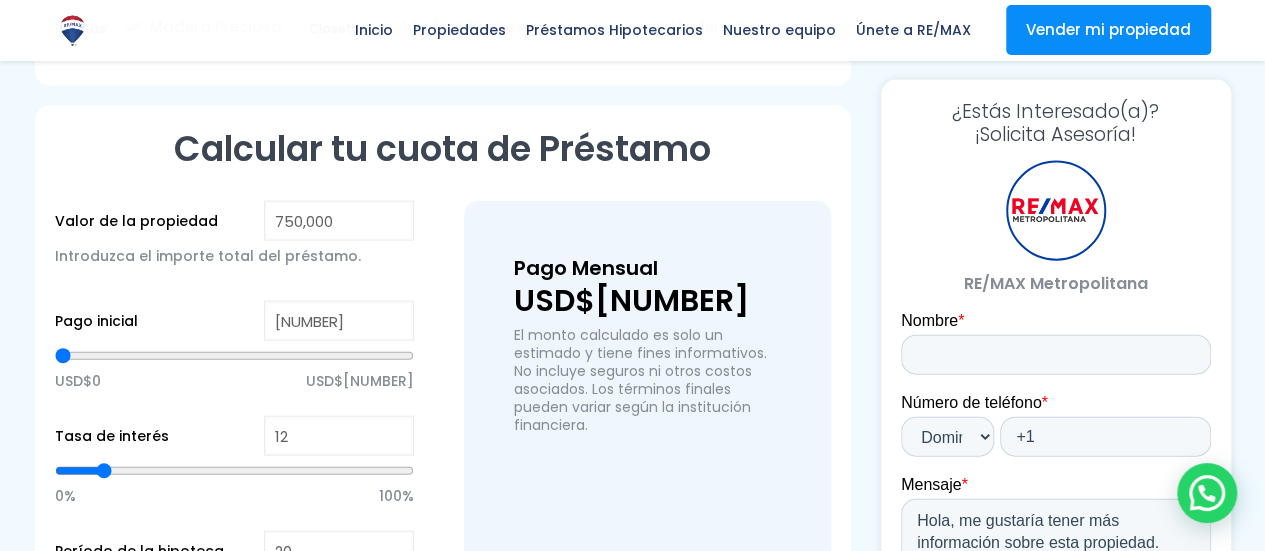 type on "434,748" 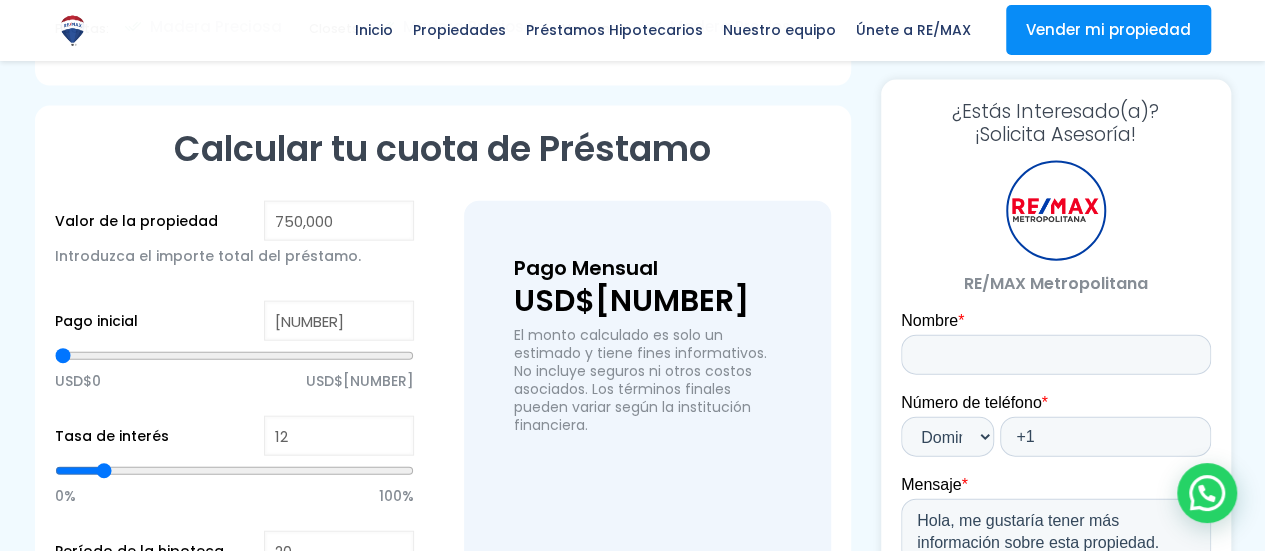 type on "434748" 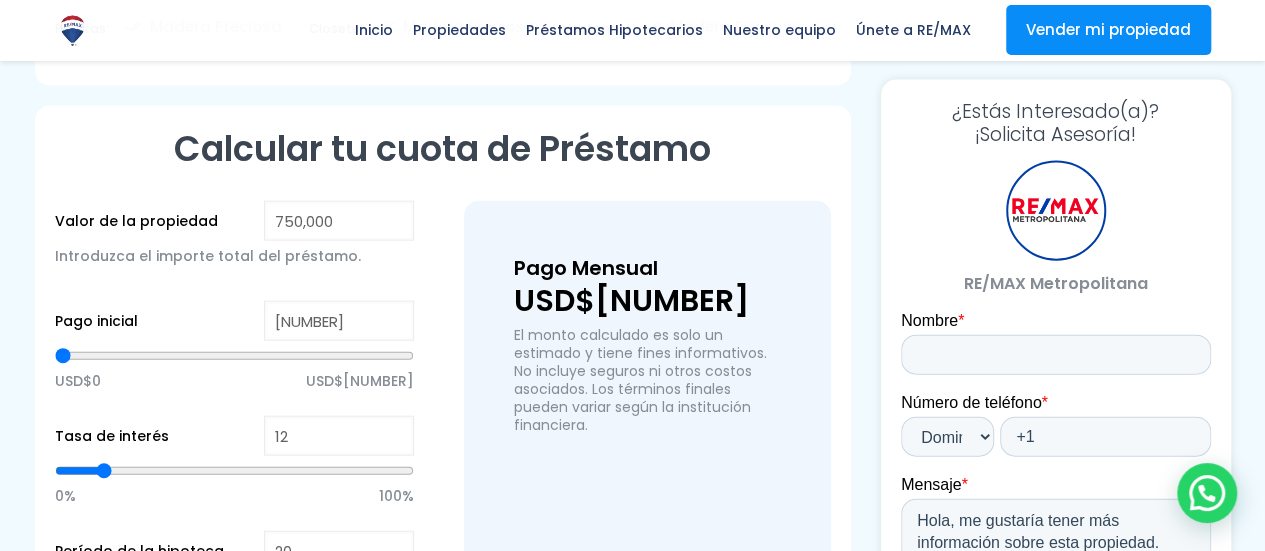 type on "450,769" 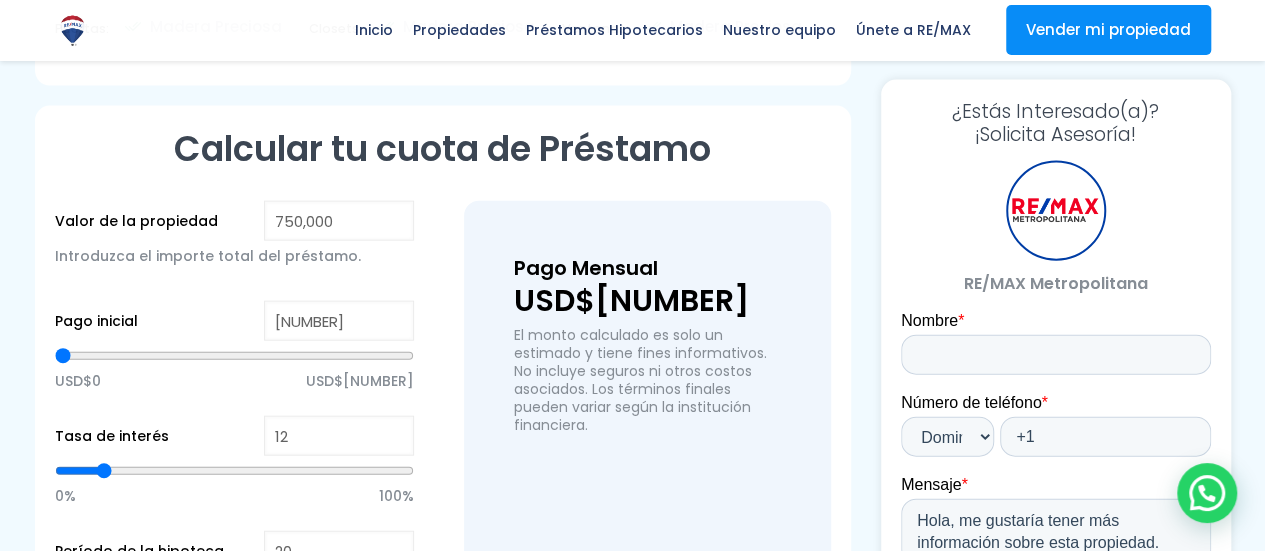 drag, startPoint x: 238, startPoint y: 299, endPoint x: 268, endPoint y: 303, distance: 30.265491 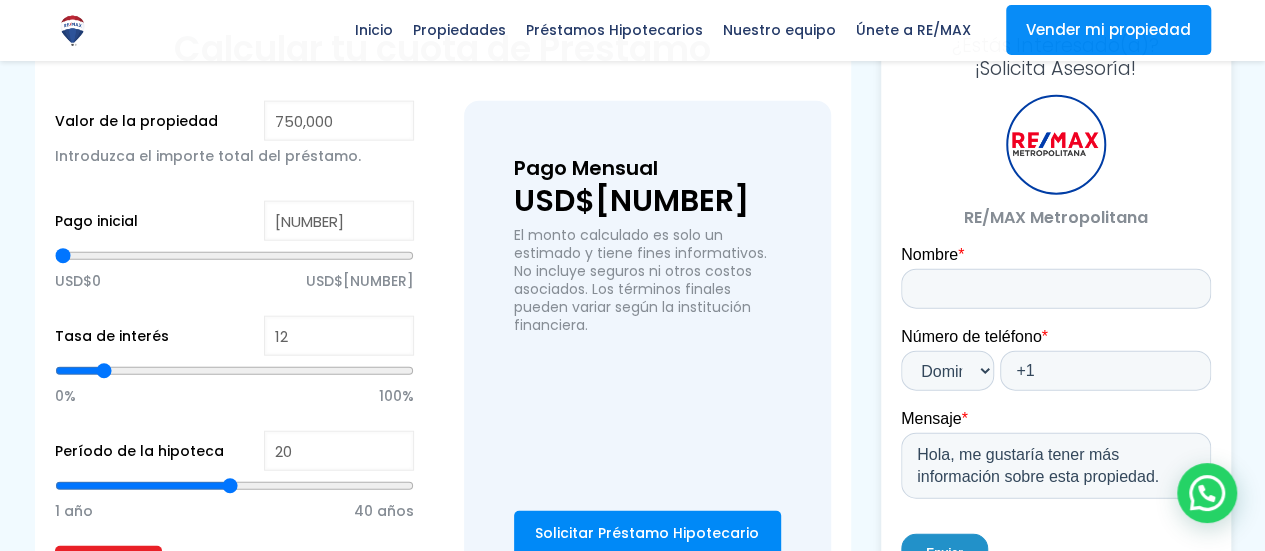 scroll, scrollTop: 2400, scrollLeft: 0, axis: vertical 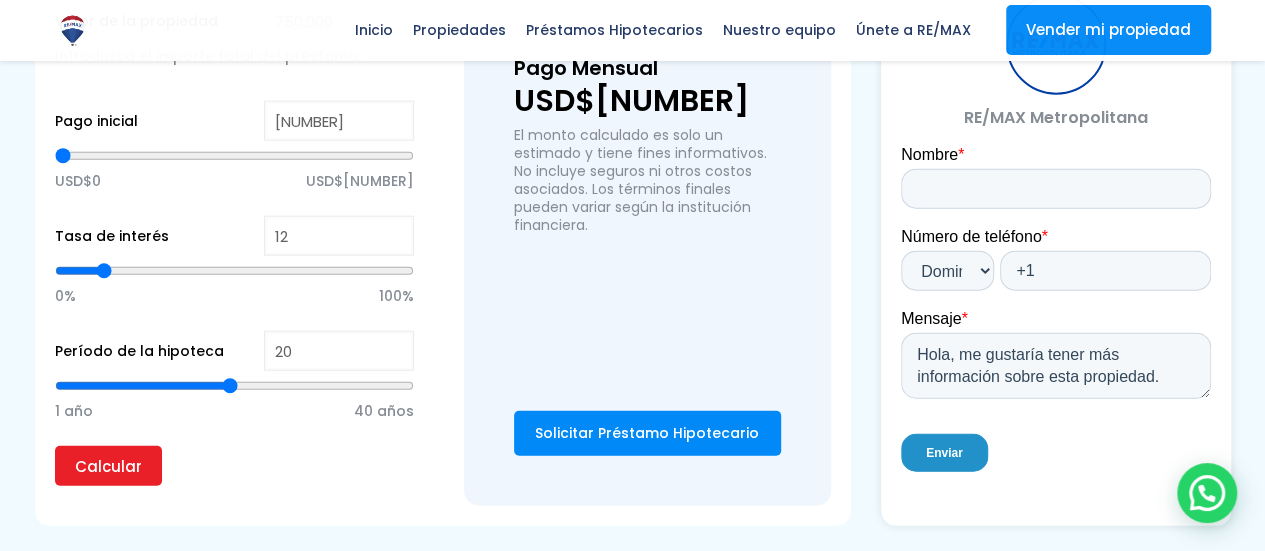 type on "19" 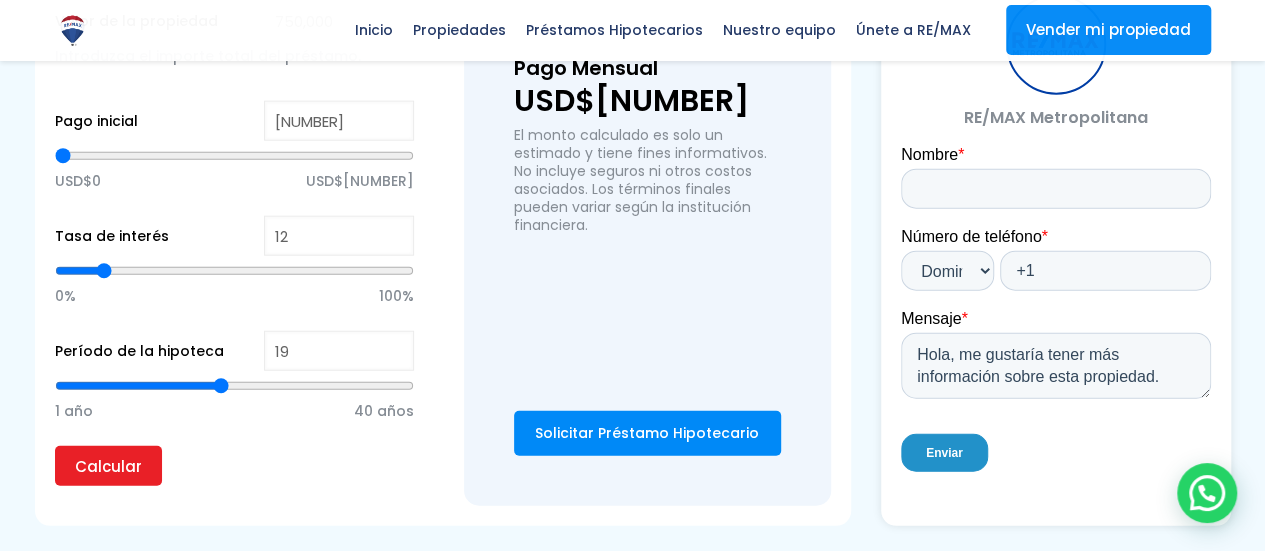 type on "18" 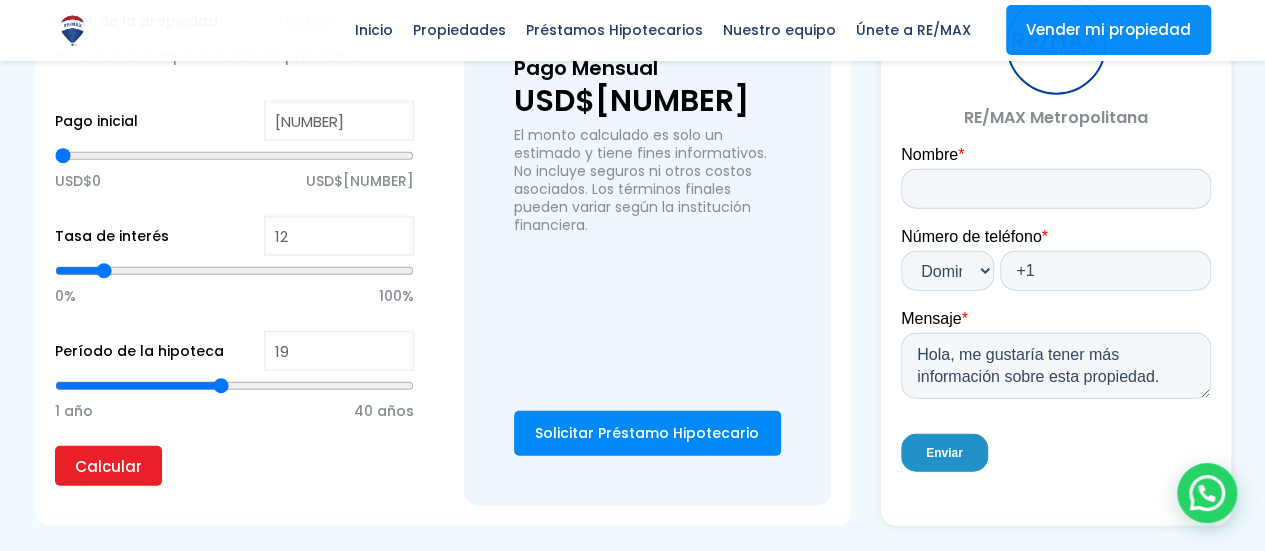type on "18" 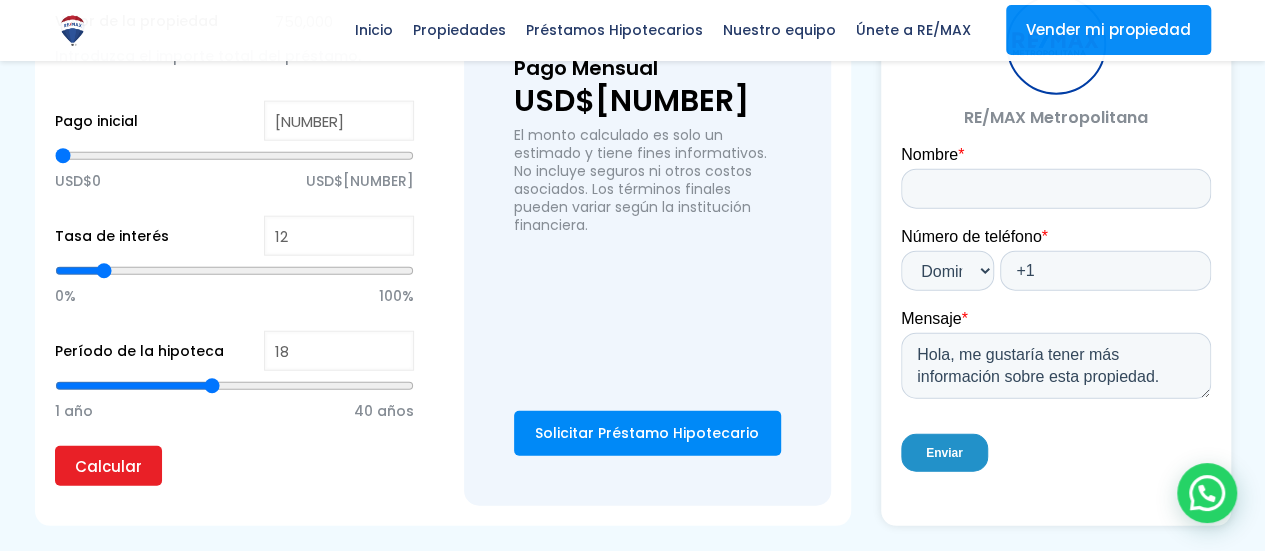 type on "17" 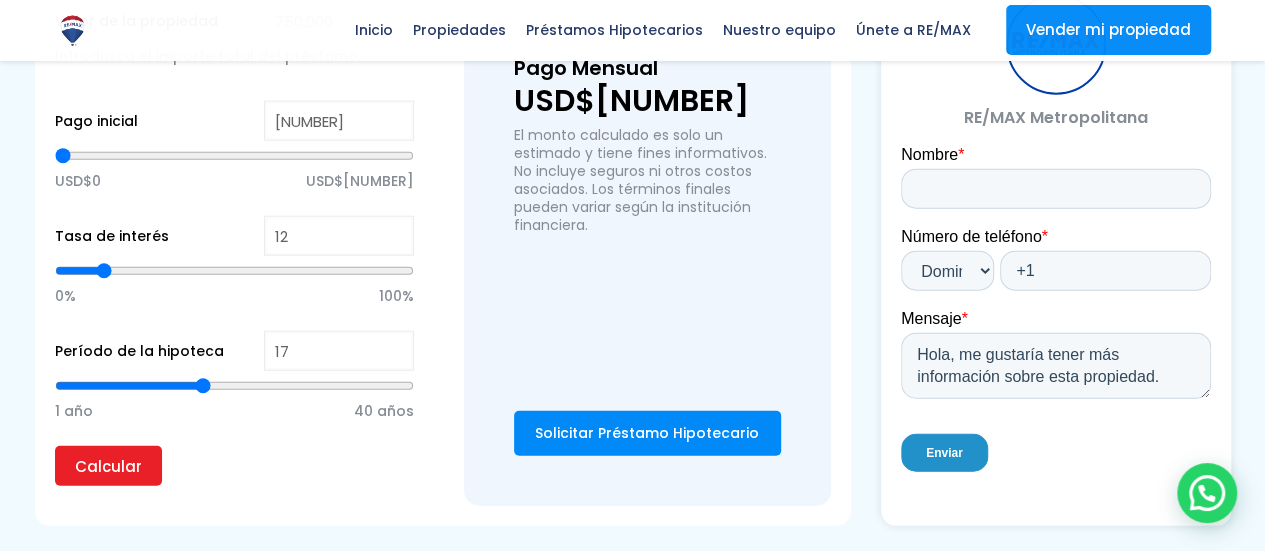 type on "16" 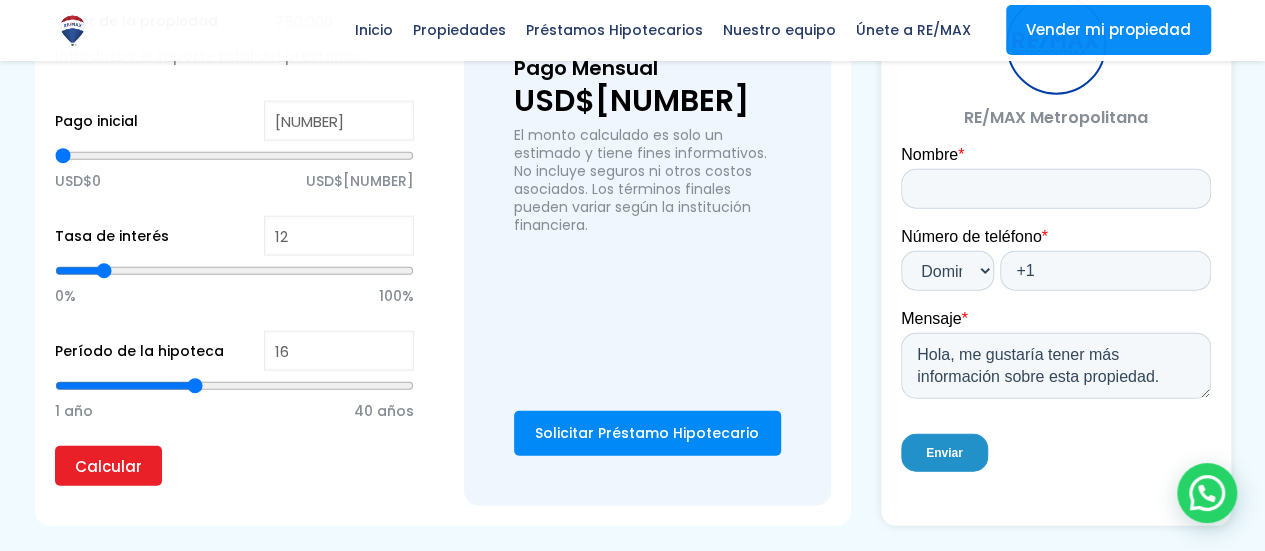 type on "15" 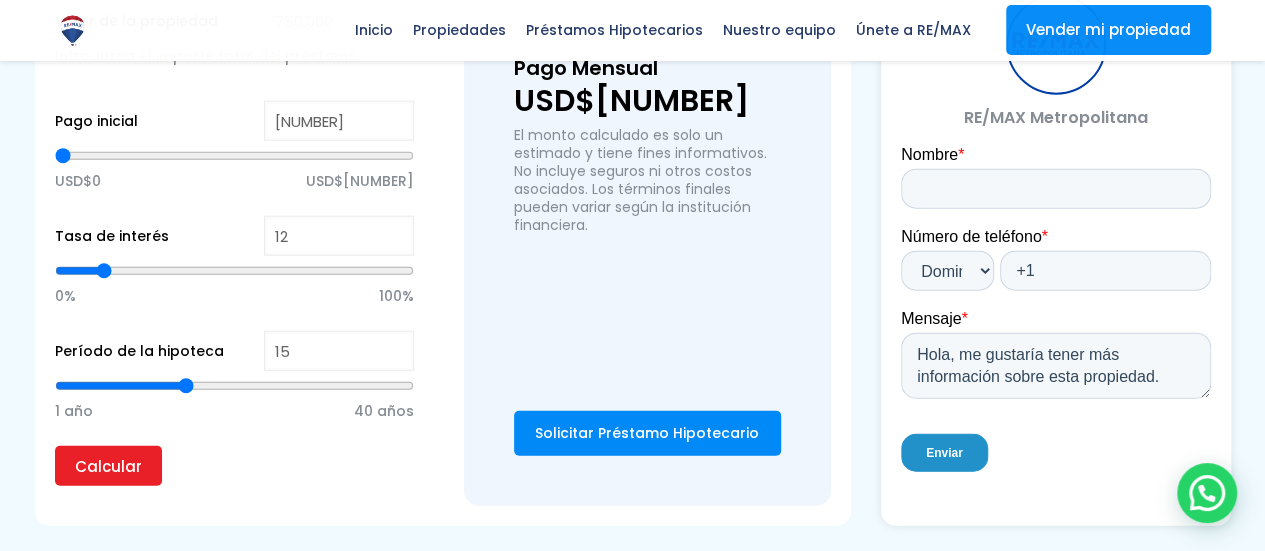 drag, startPoint x: 230, startPoint y: 335, endPoint x: 188, endPoint y: 341, distance: 42.426407 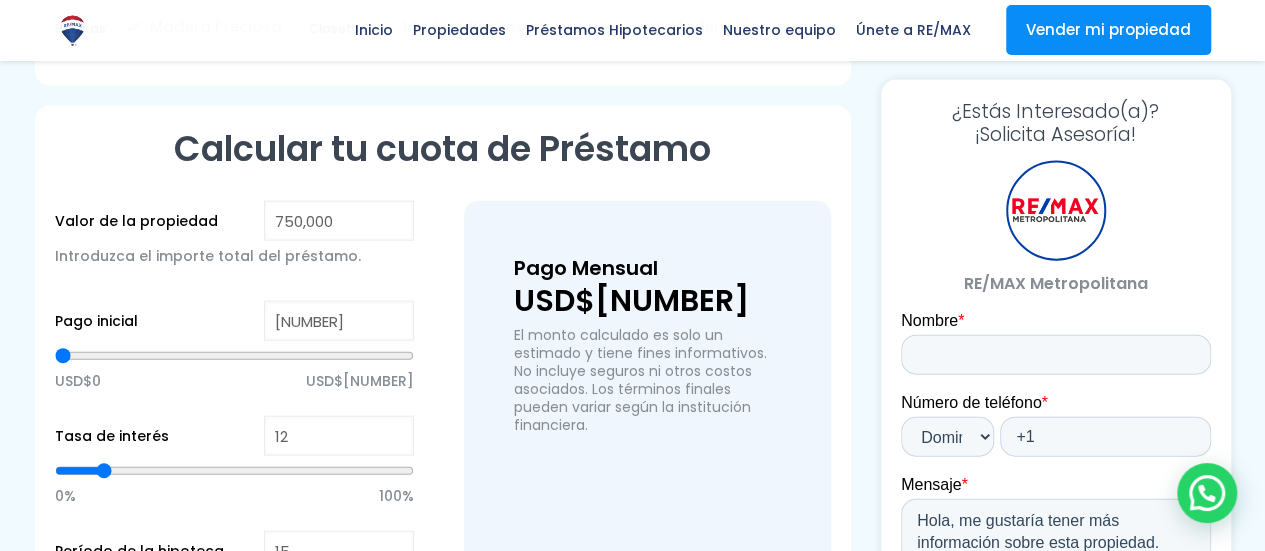 scroll, scrollTop: 2400, scrollLeft: 0, axis: vertical 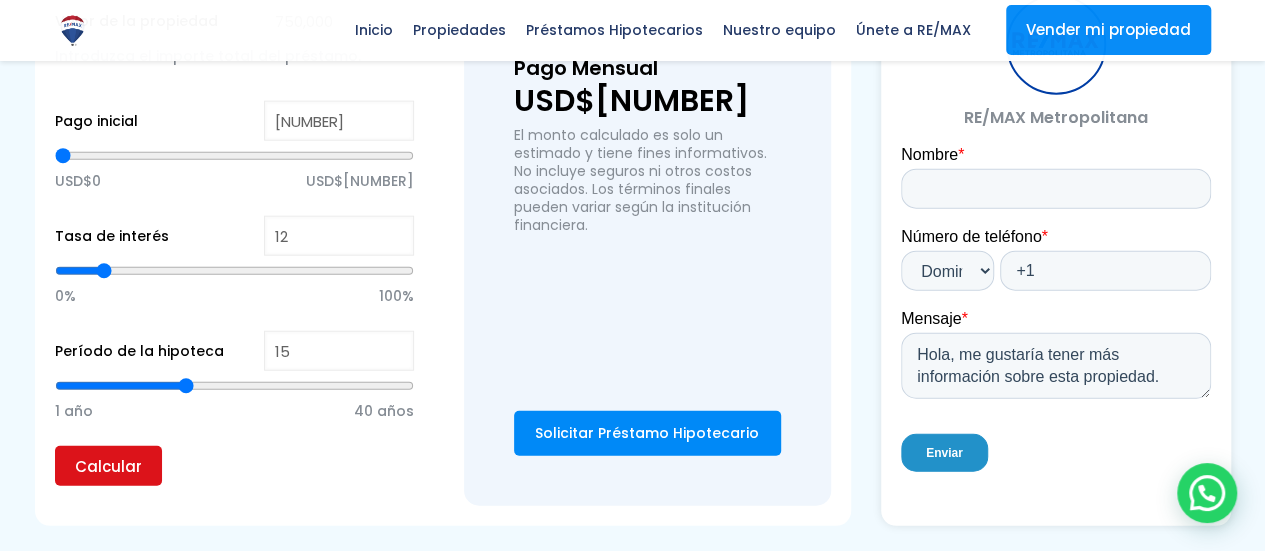 click on "Calcular" at bounding box center [108, 466] 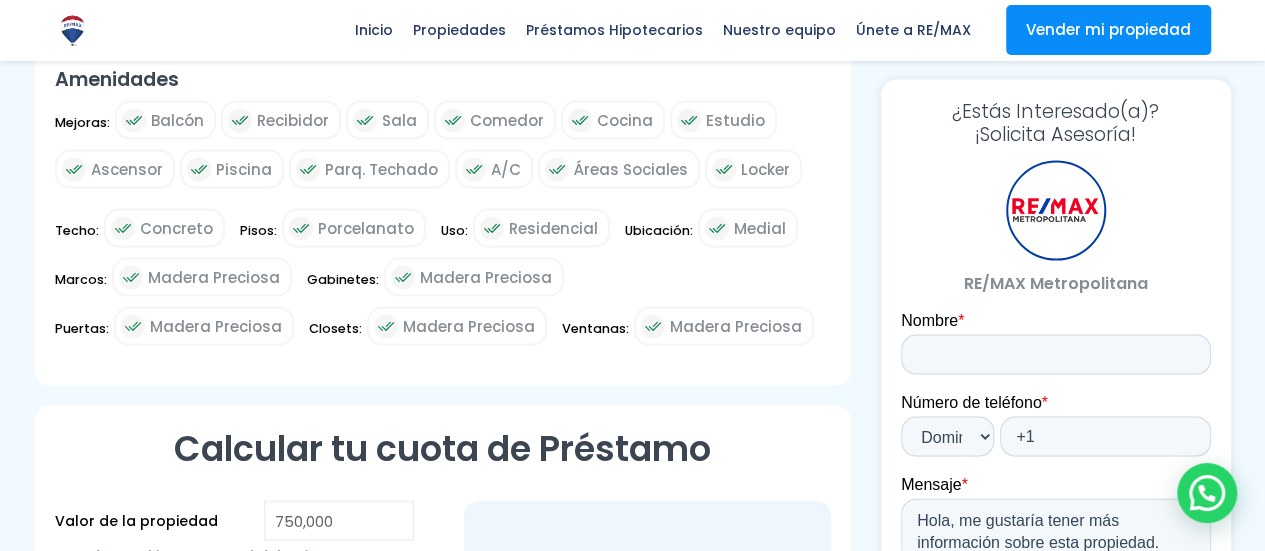 scroll, scrollTop: 2100, scrollLeft: 0, axis: vertical 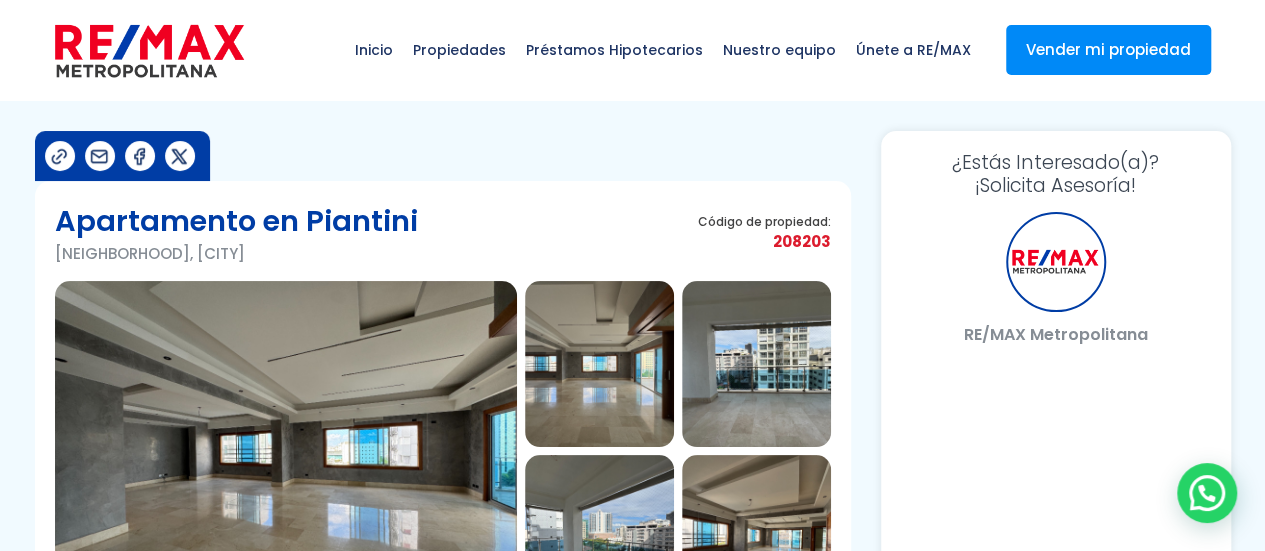 select on "DO" 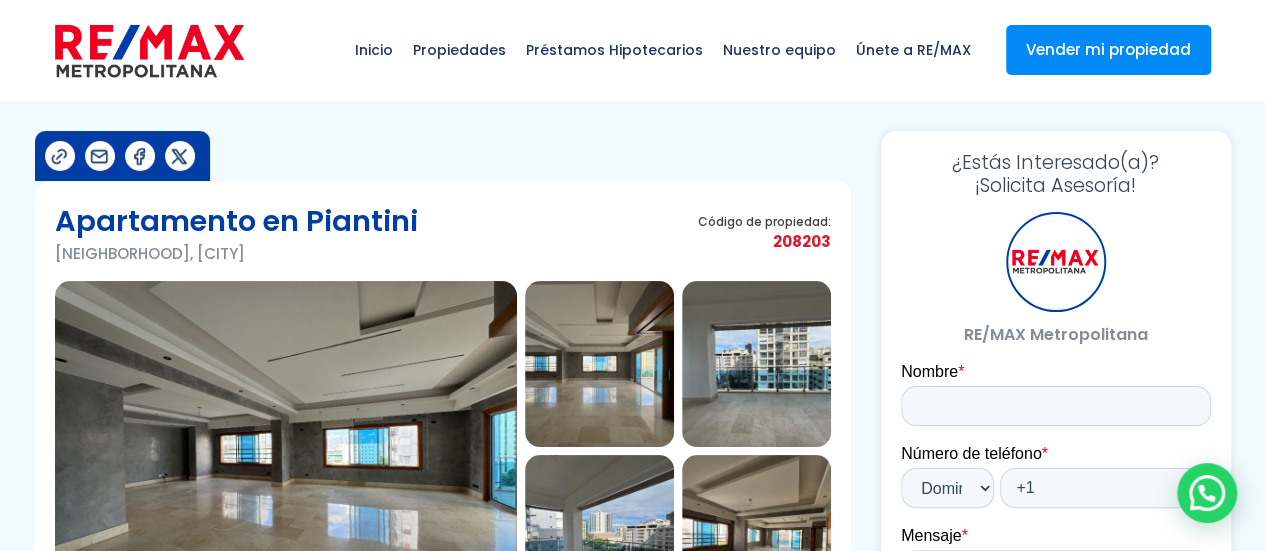 scroll, scrollTop: 0, scrollLeft: 0, axis: both 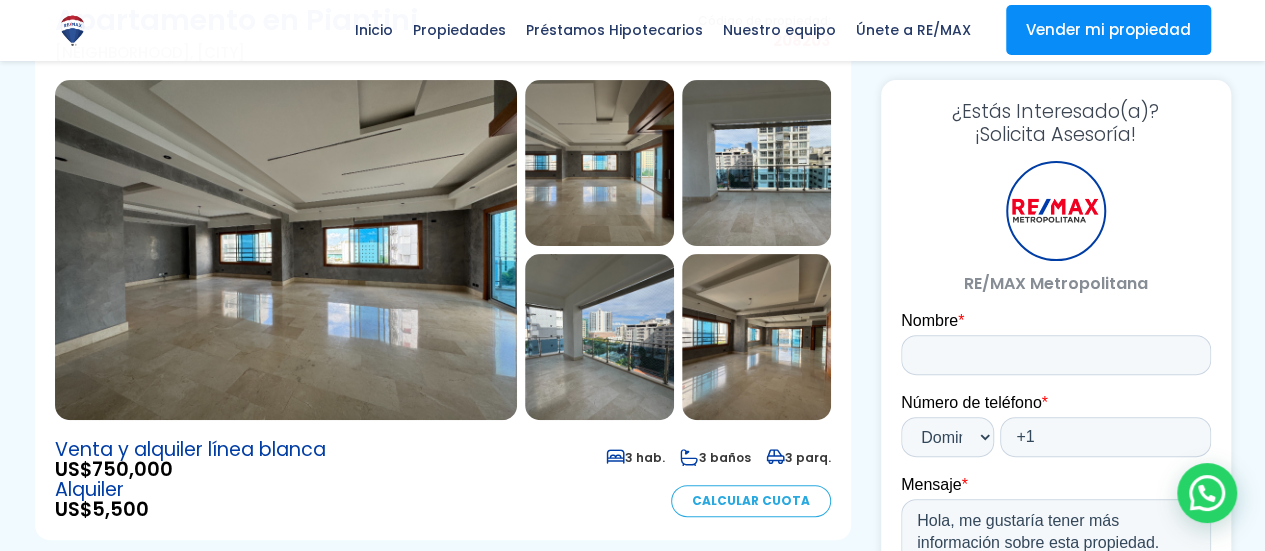 click at bounding box center [286, 250] 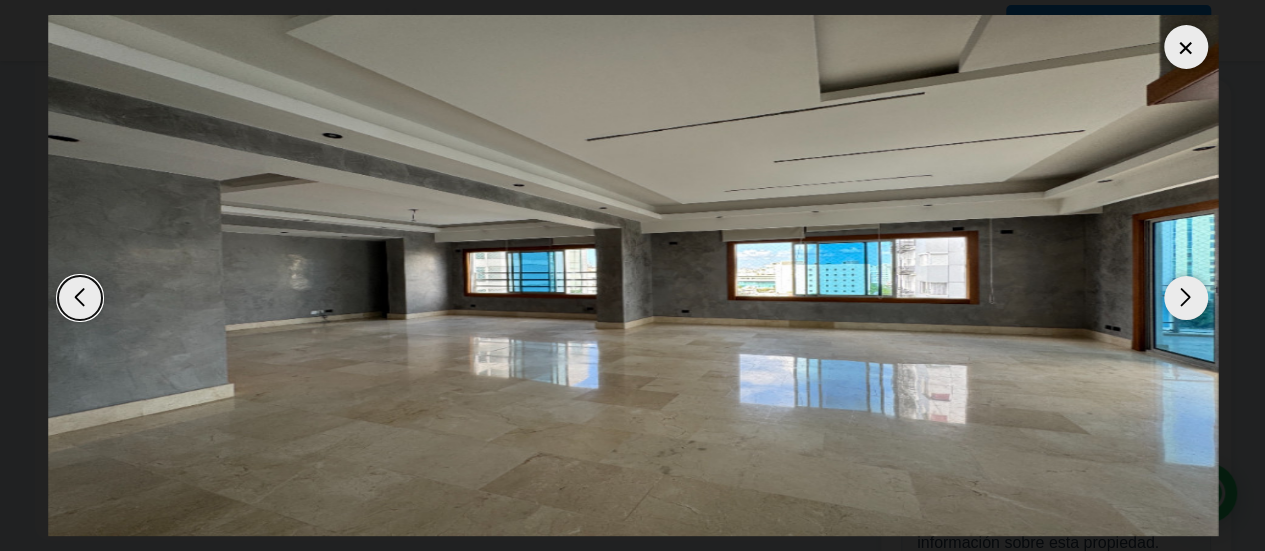 click at bounding box center (1186, 298) 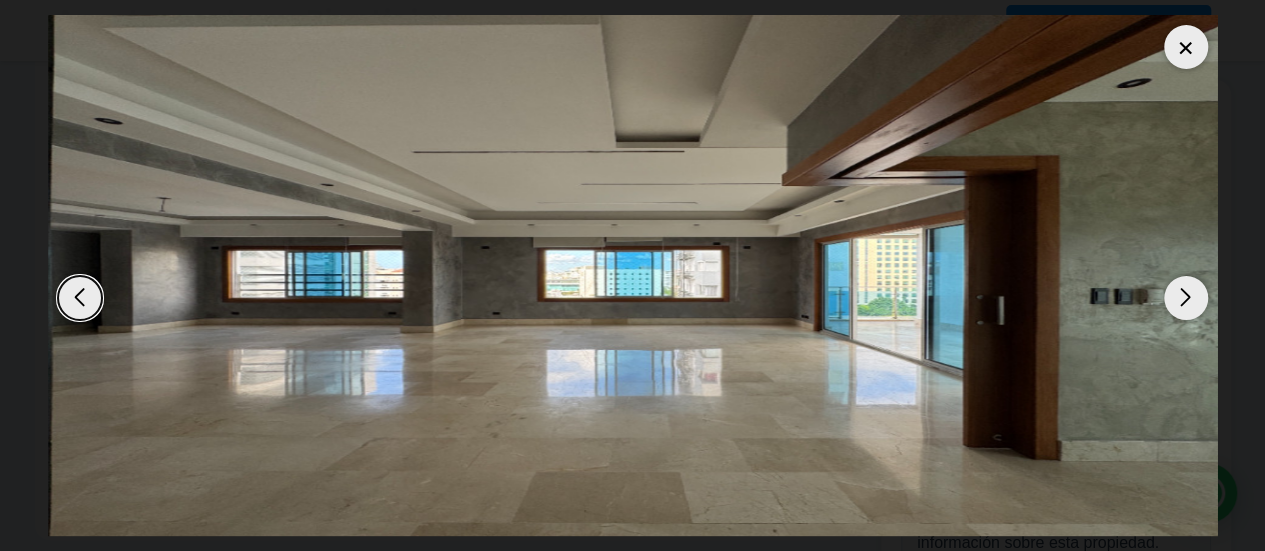 click at bounding box center [1186, 298] 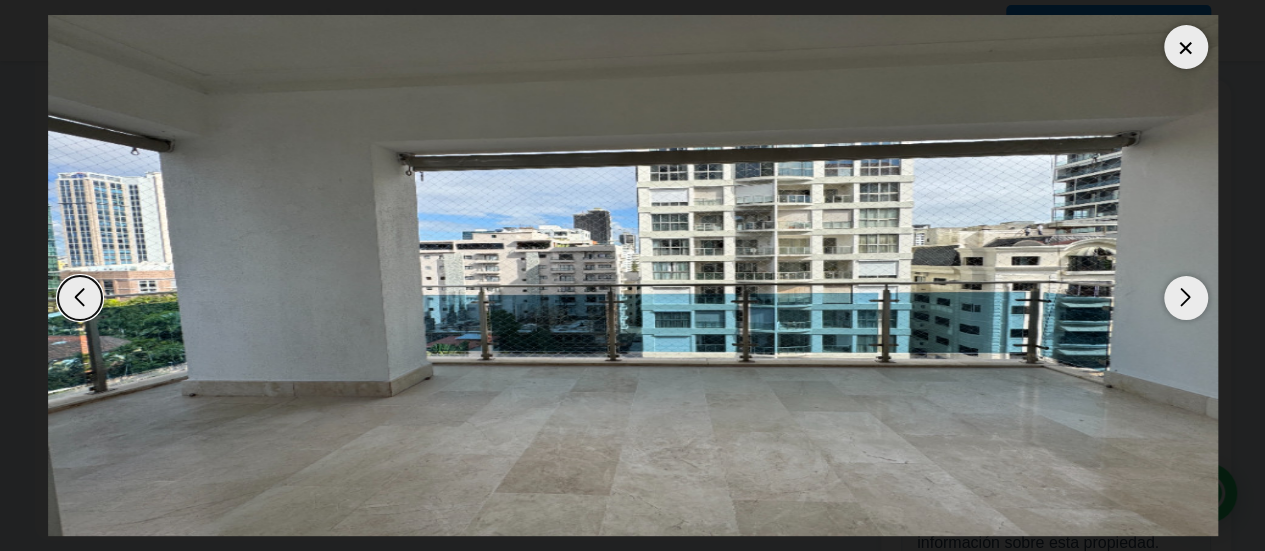 click at bounding box center (1186, 298) 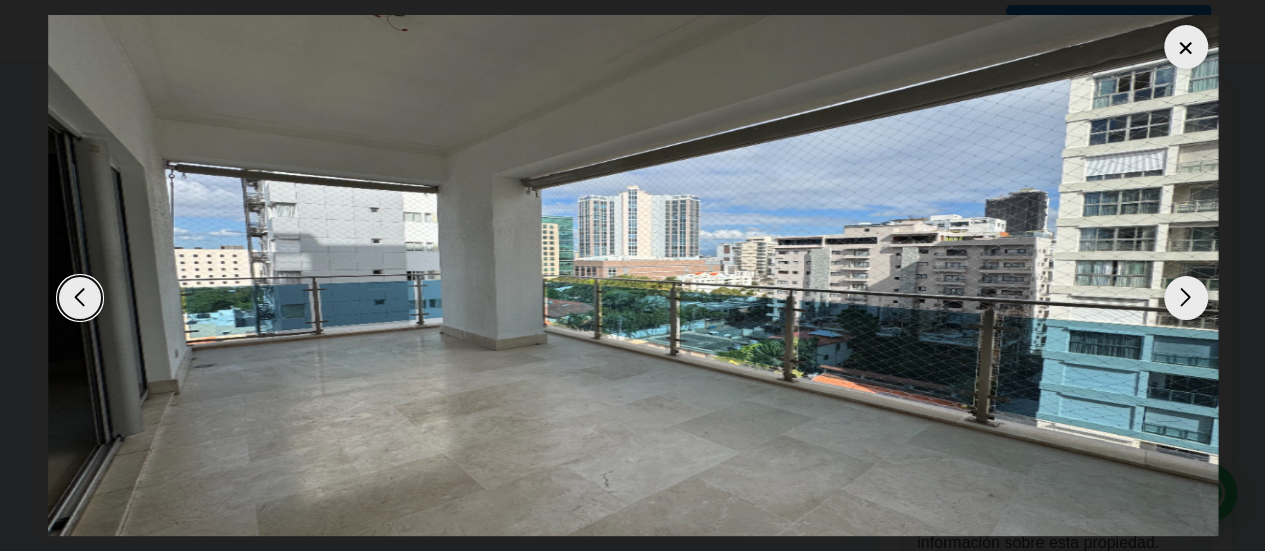 click at bounding box center (1186, 298) 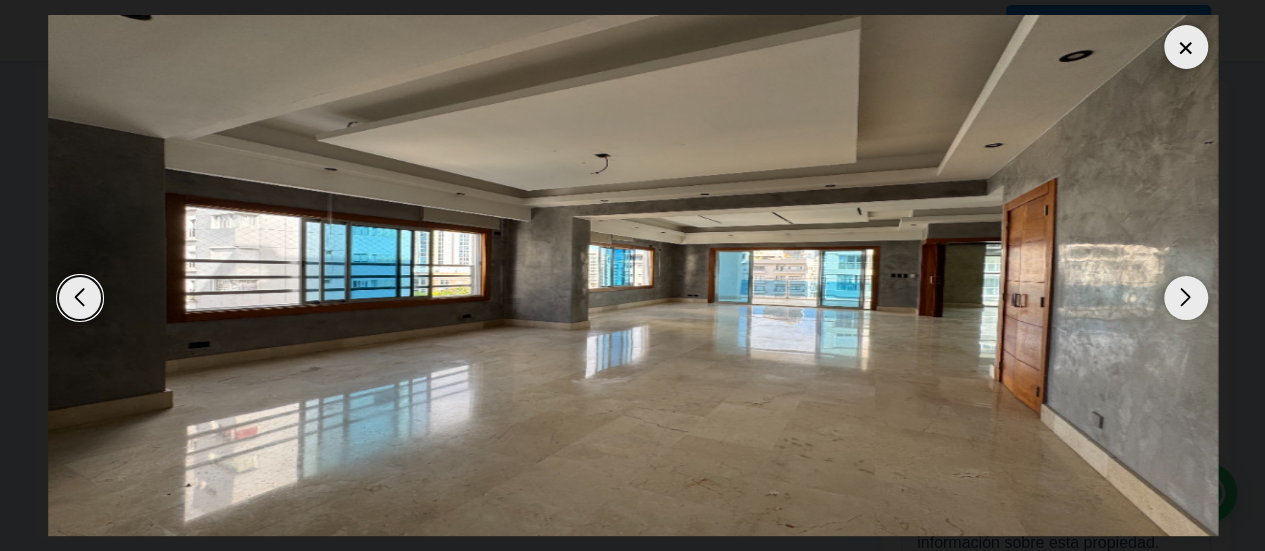 click at bounding box center (1186, 298) 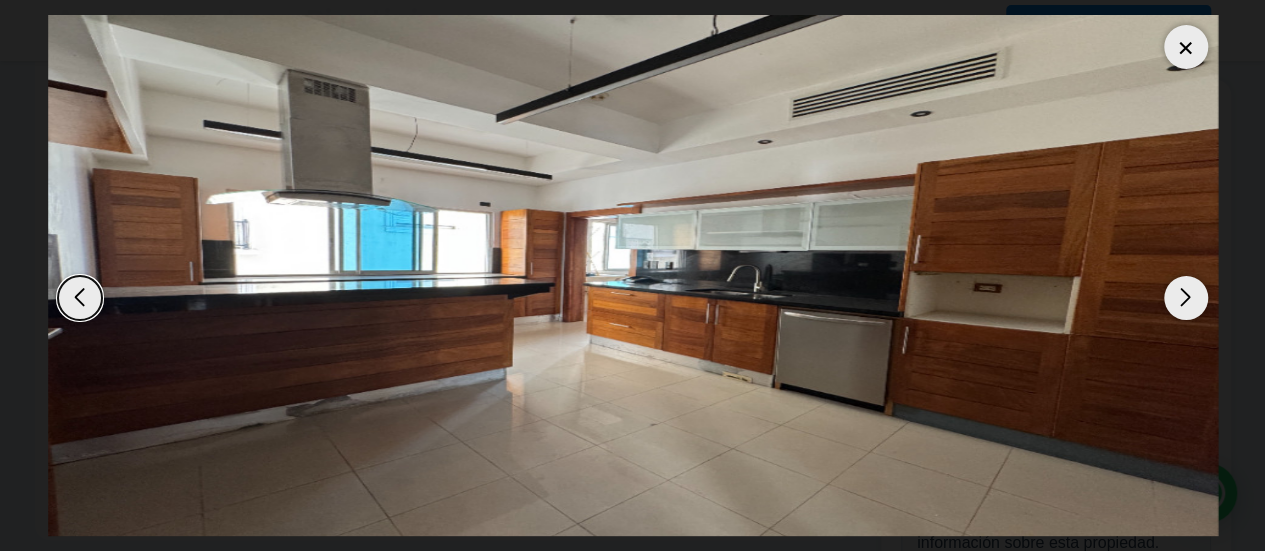 click at bounding box center [1186, 298] 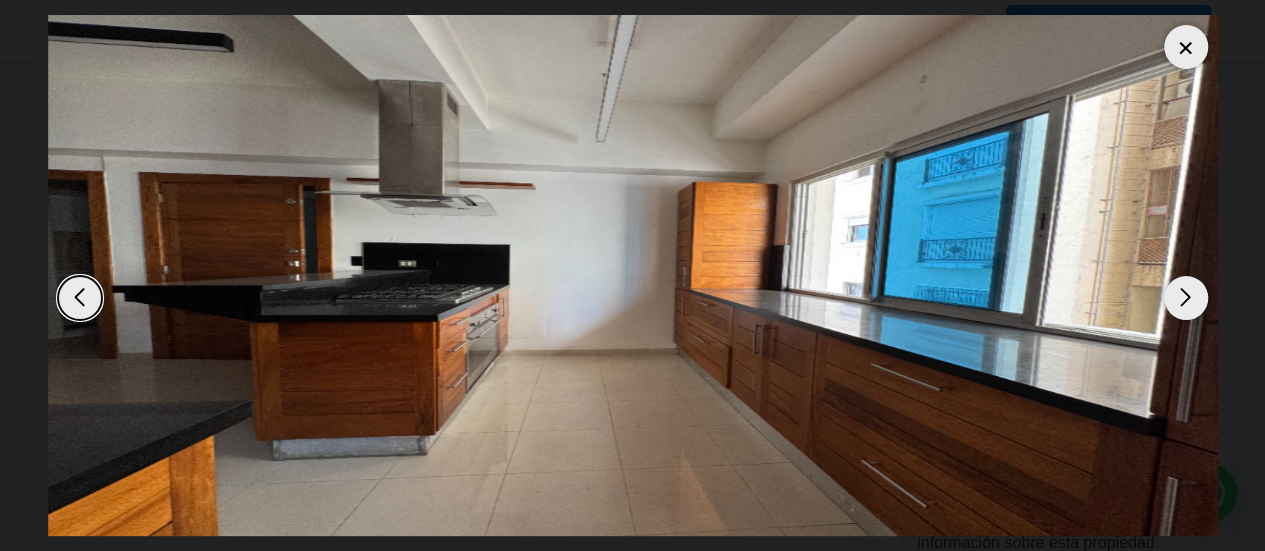 click at bounding box center (1186, 298) 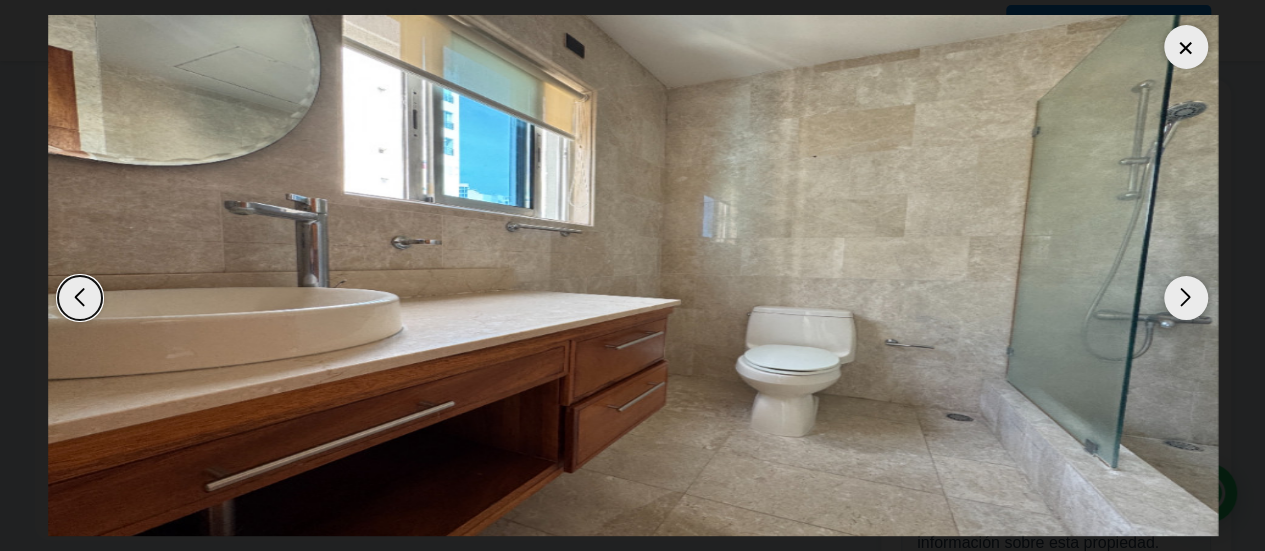 click at bounding box center [1186, 298] 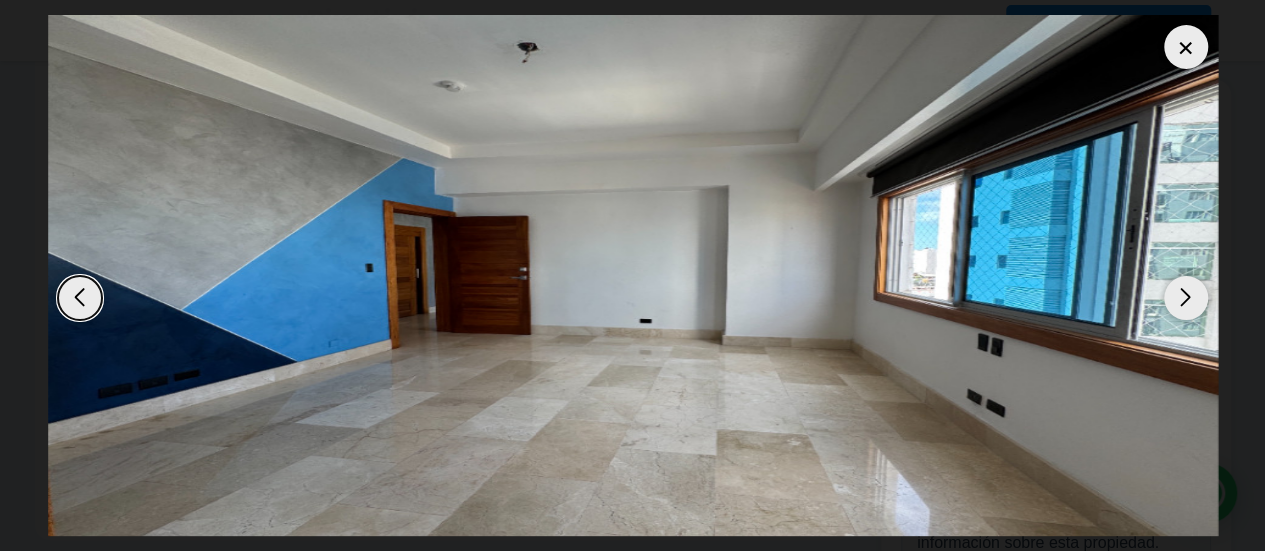 click at bounding box center (1186, 298) 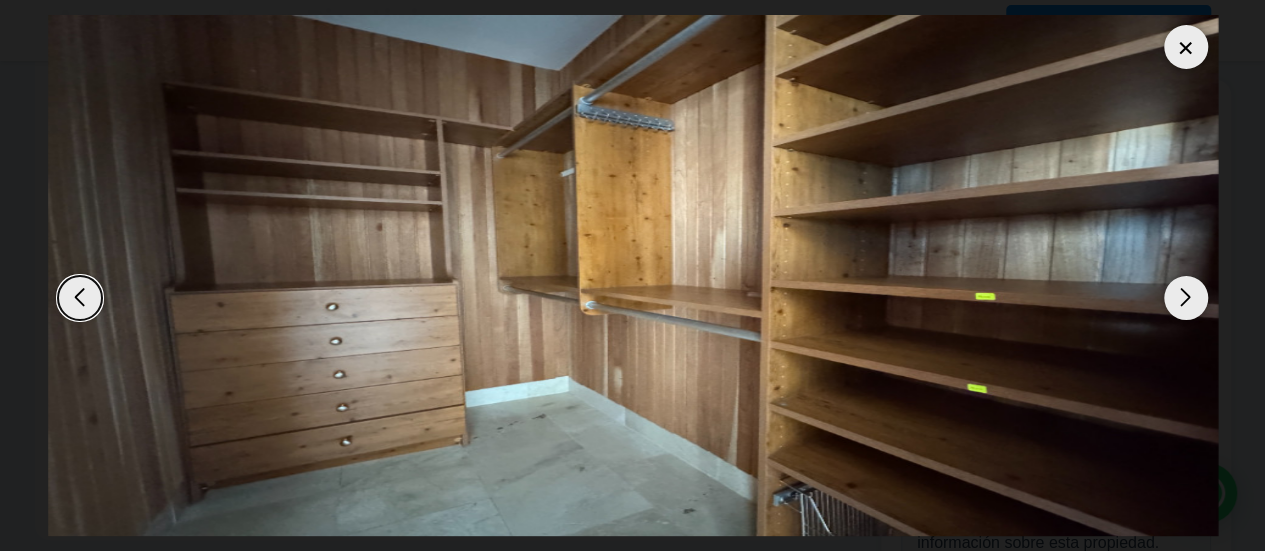 click at bounding box center [1186, 298] 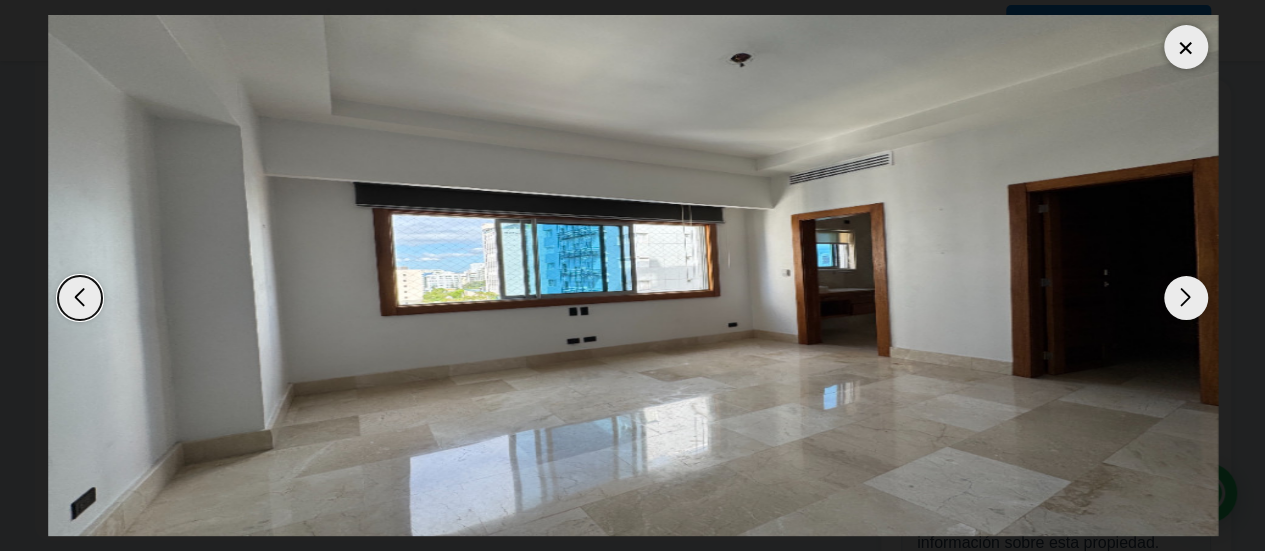 click at bounding box center [1186, 298] 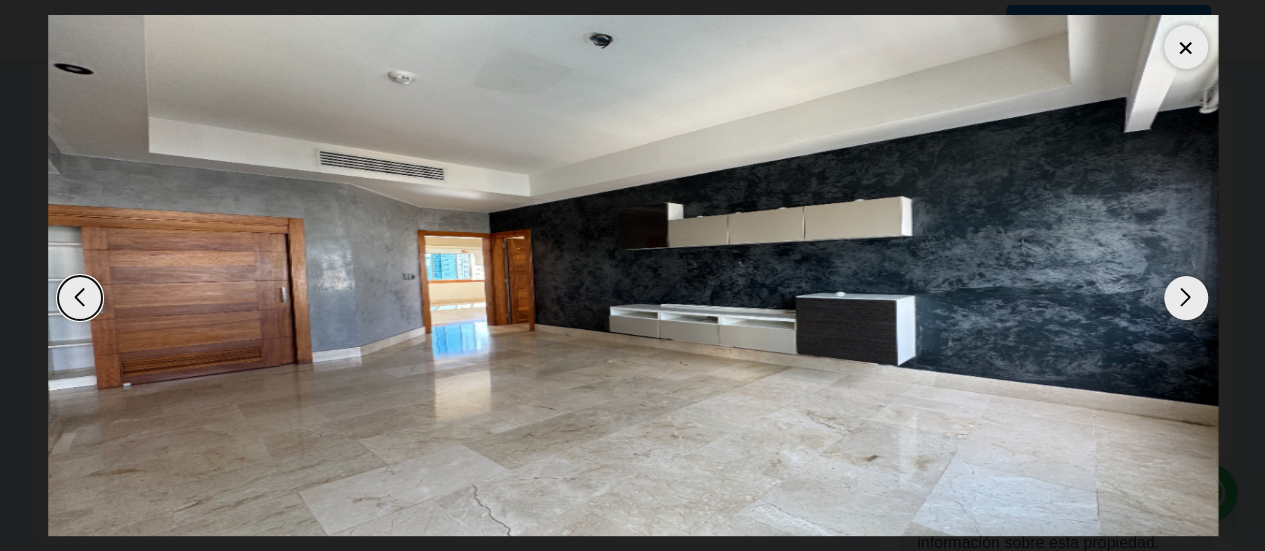 click at bounding box center [1186, 298] 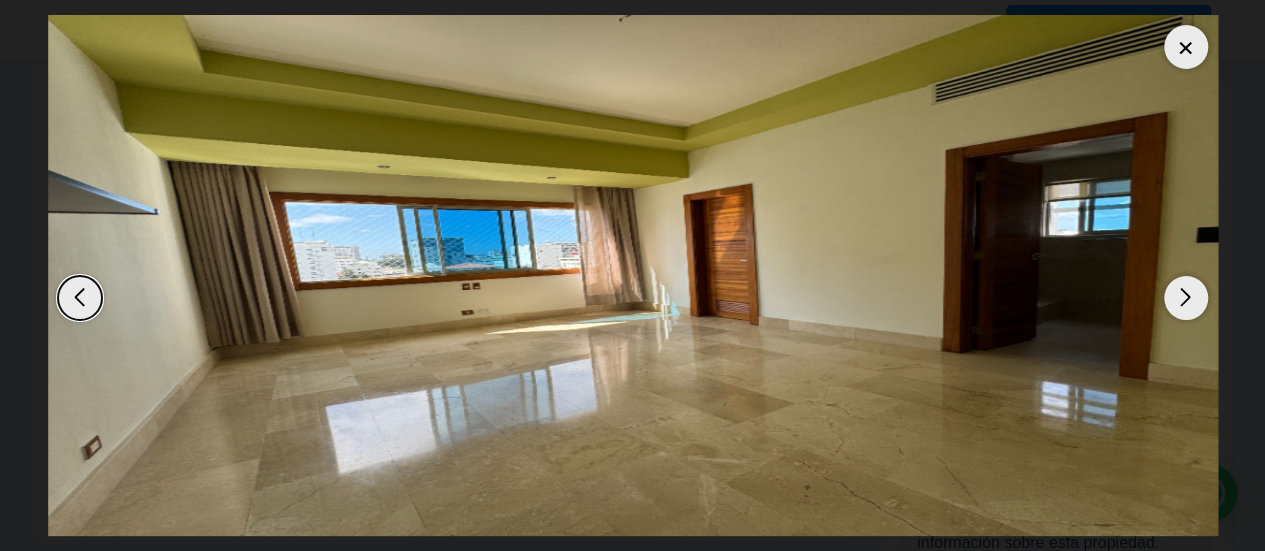 click at bounding box center [1186, 298] 